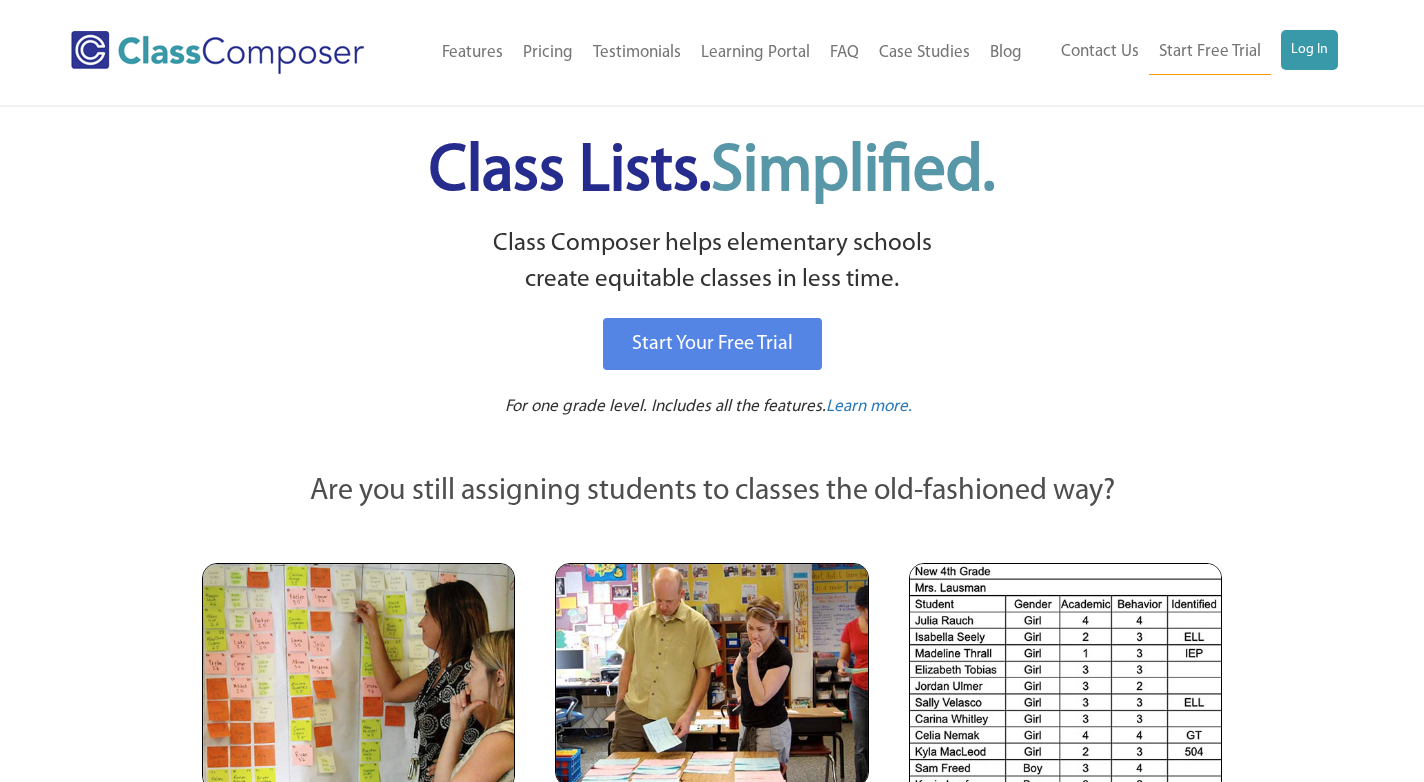 scroll, scrollTop: 0, scrollLeft: 0, axis: both 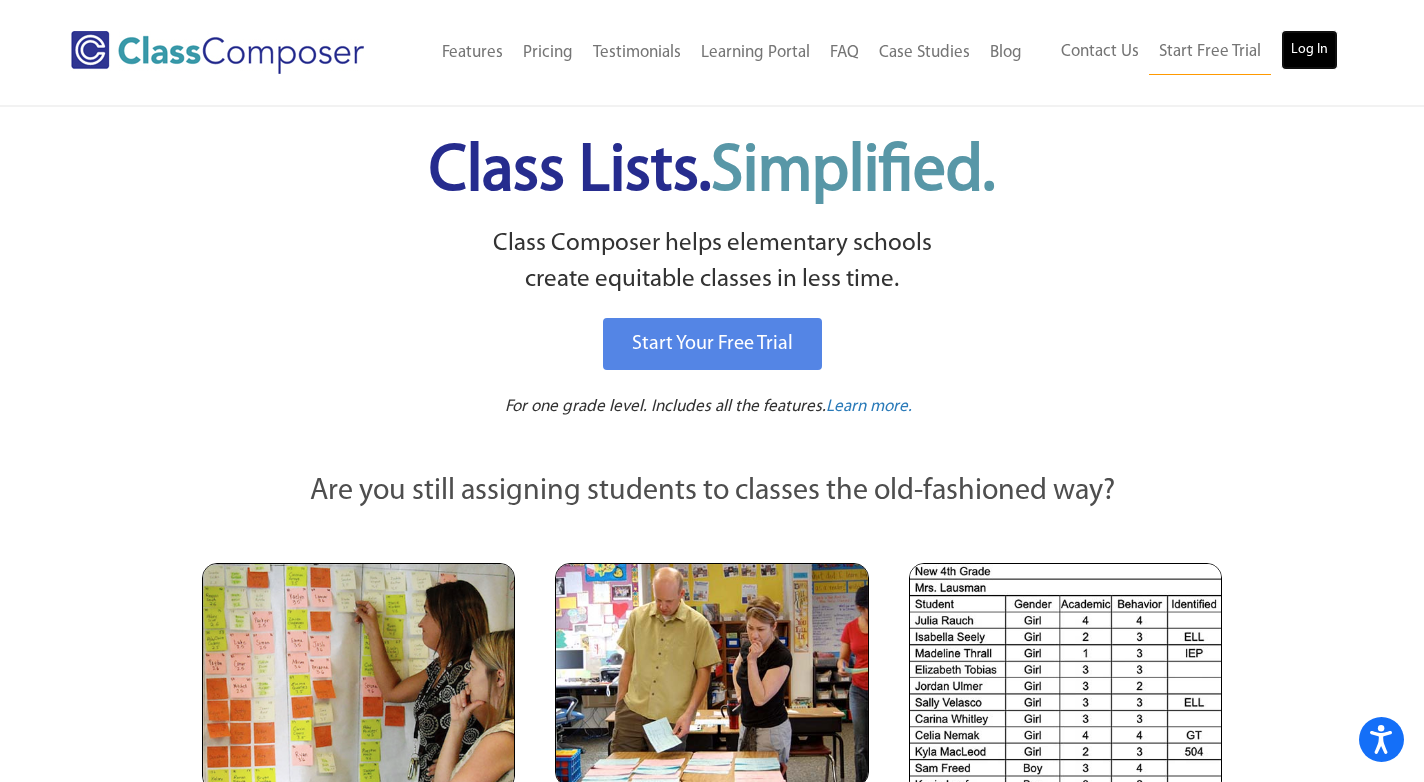 click on "Log In" at bounding box center [1309, 50] 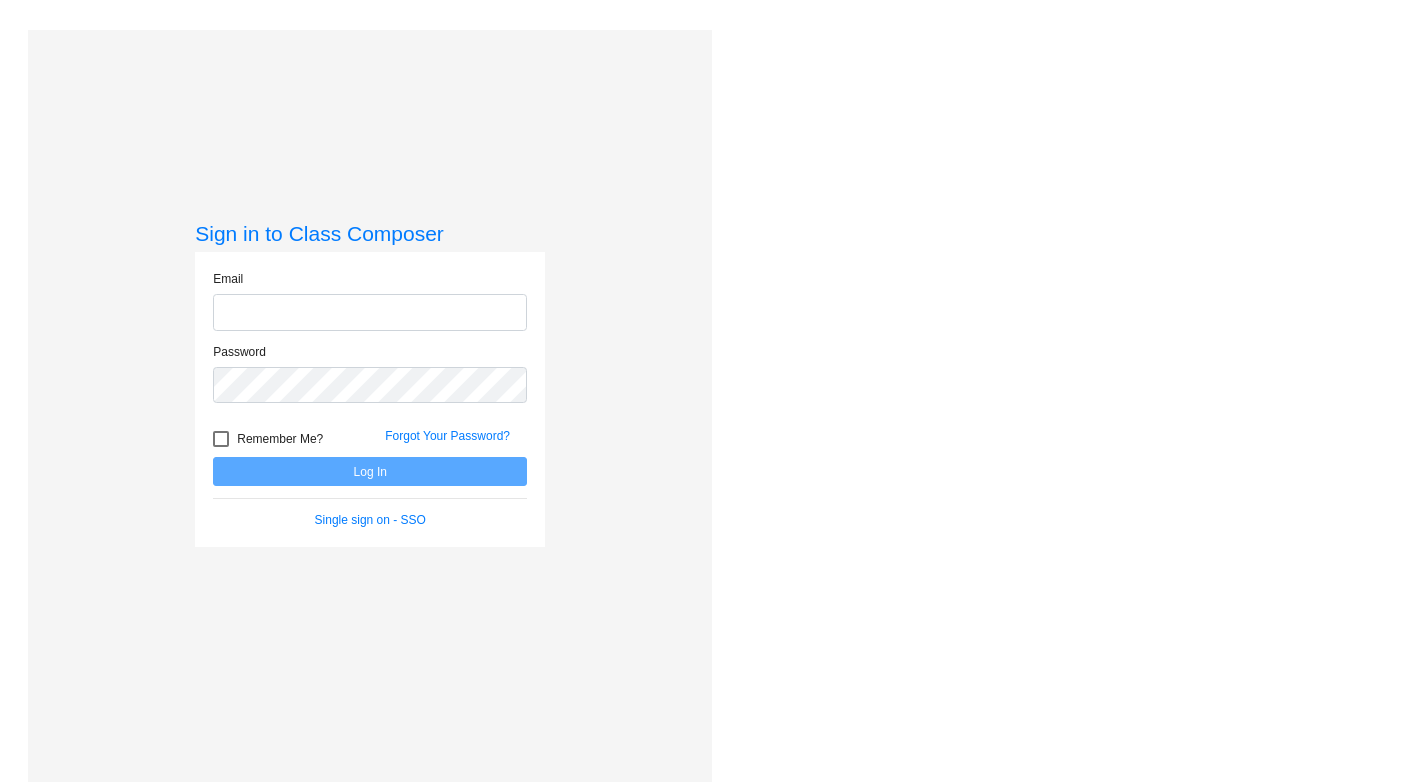 scroll, scrollTop: 0, scrollLeft: 0, axis: both 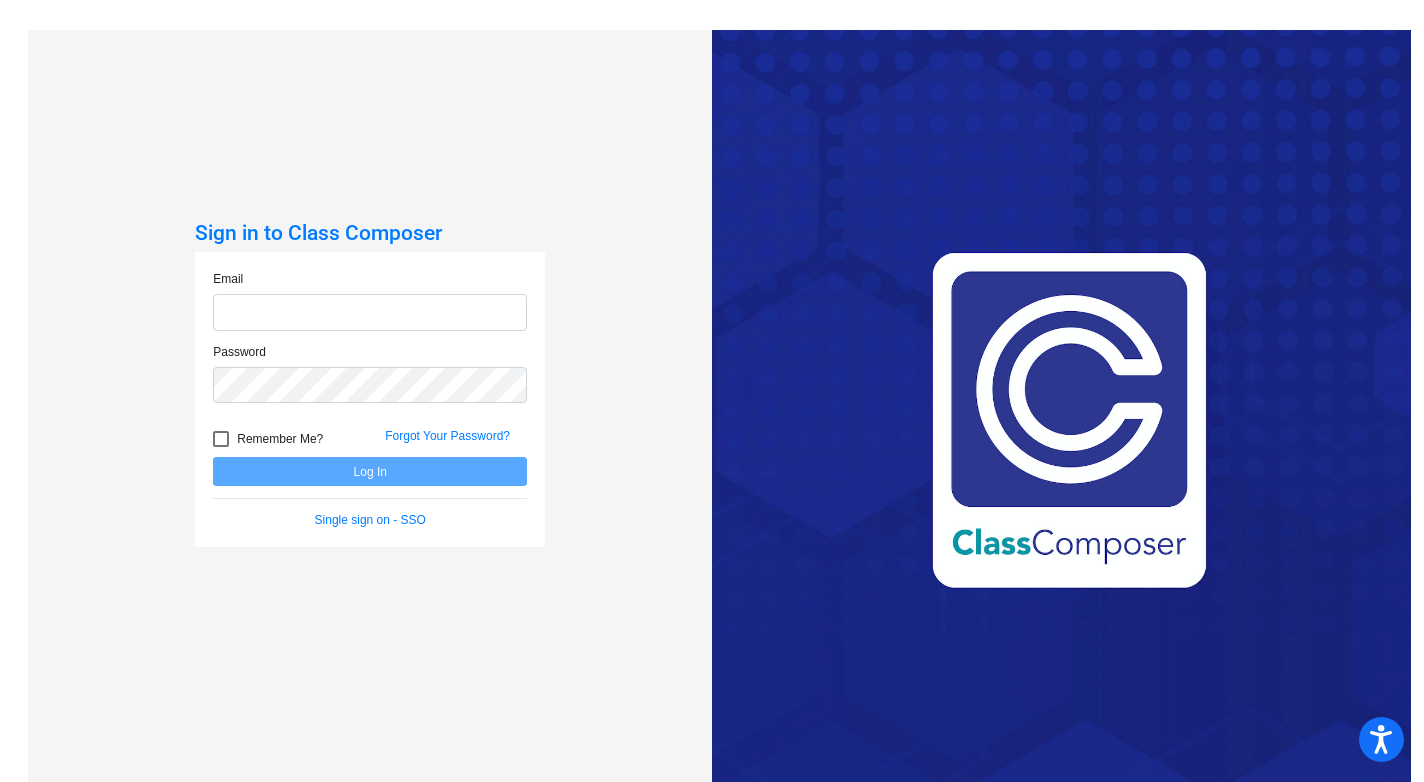 type on "[EMAIL]" 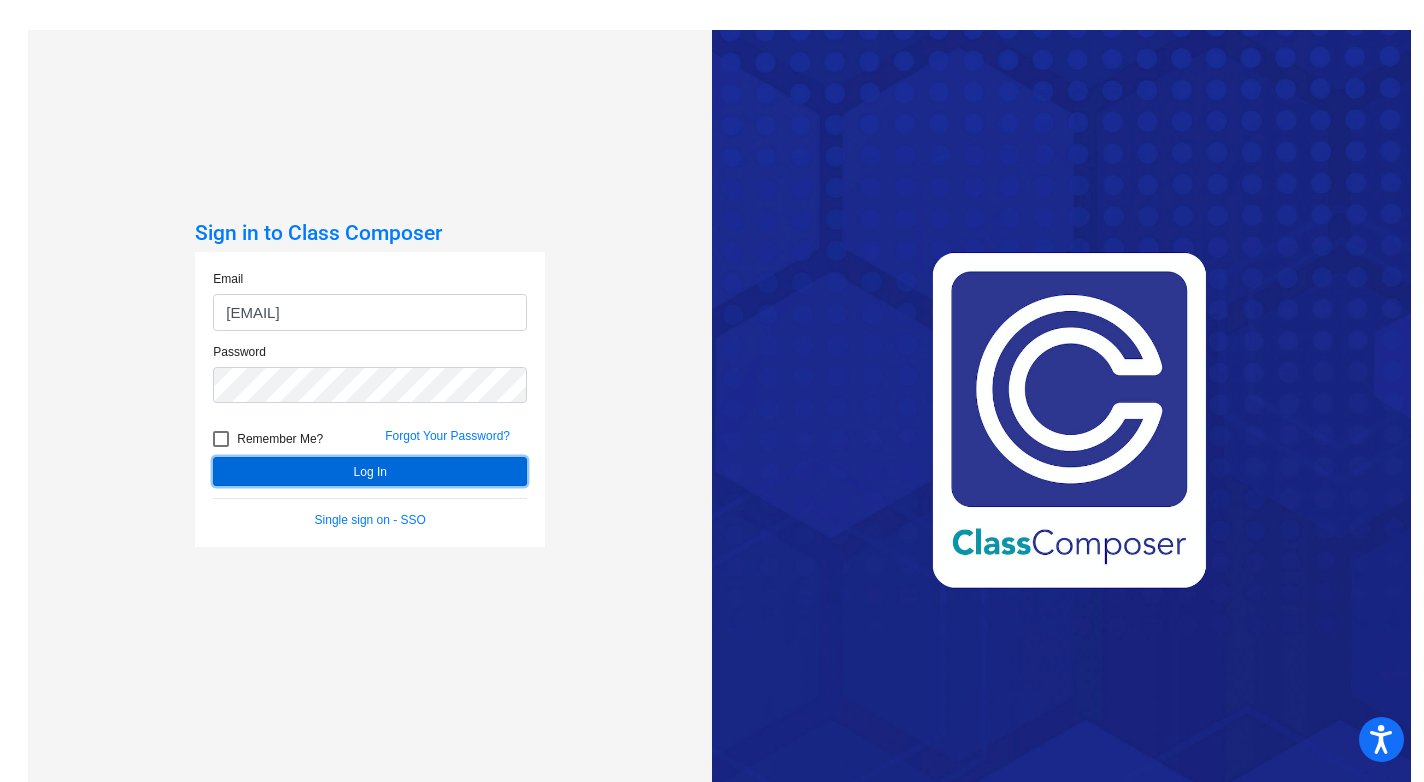 click on "Log In" 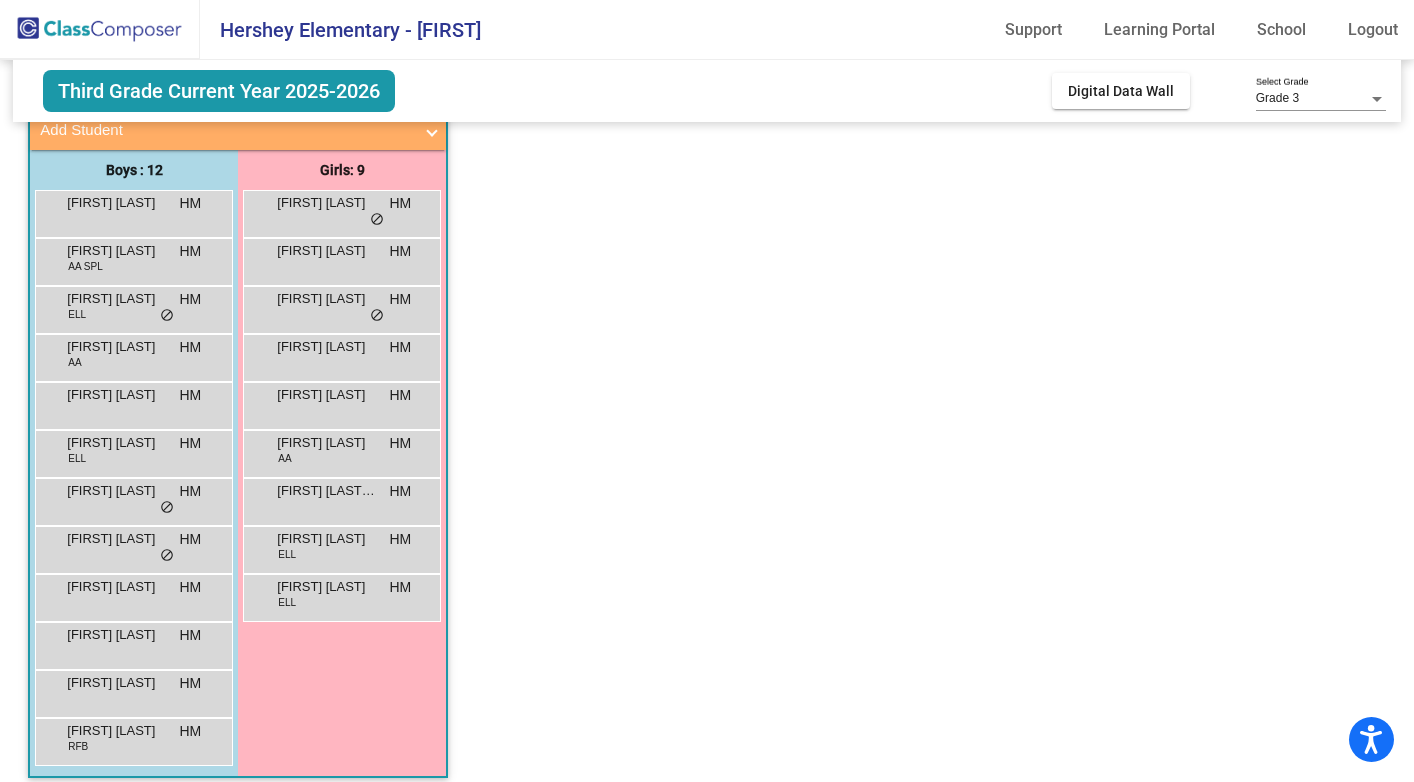 scroll, scrollTop: 146, scrollLeft: 0, axis: vertical 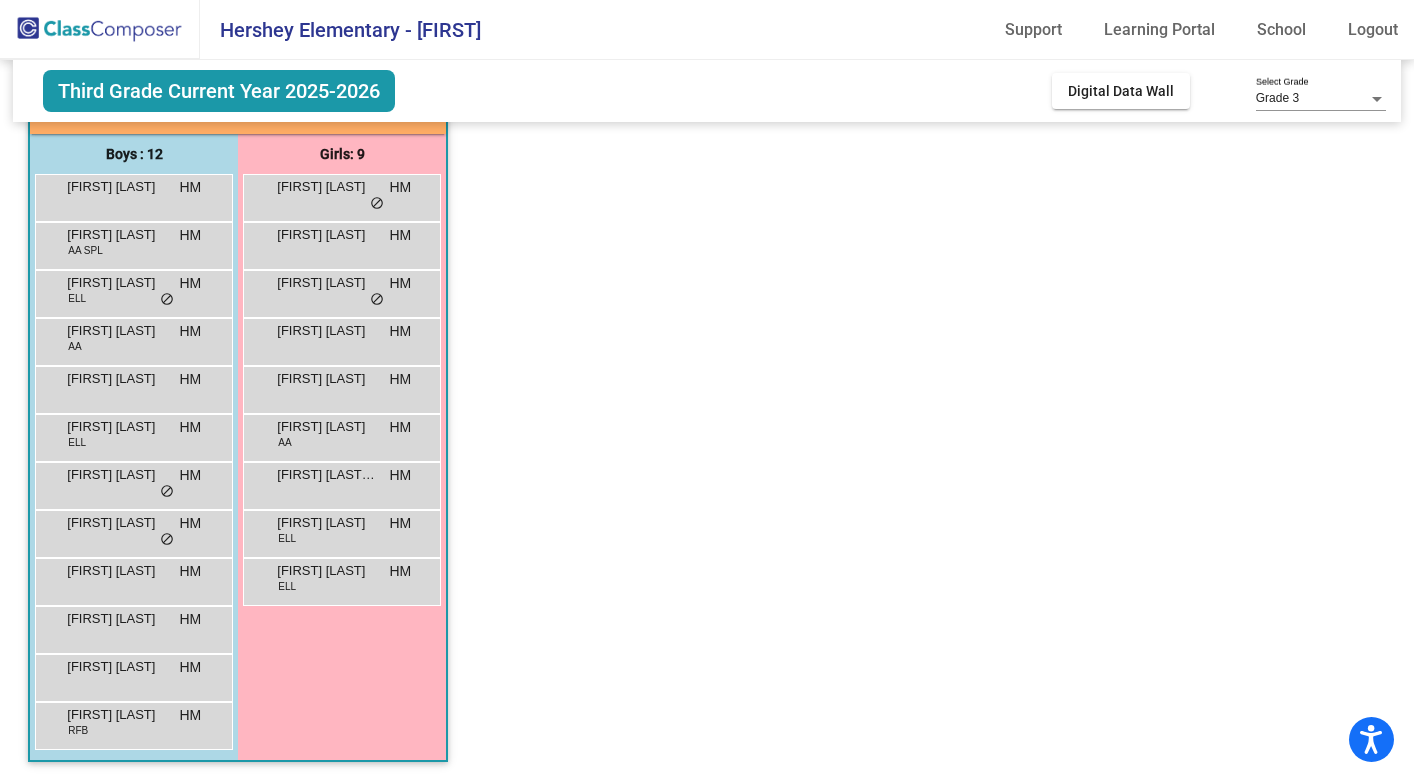 click on "Third Grade Current Year 2025-2026" 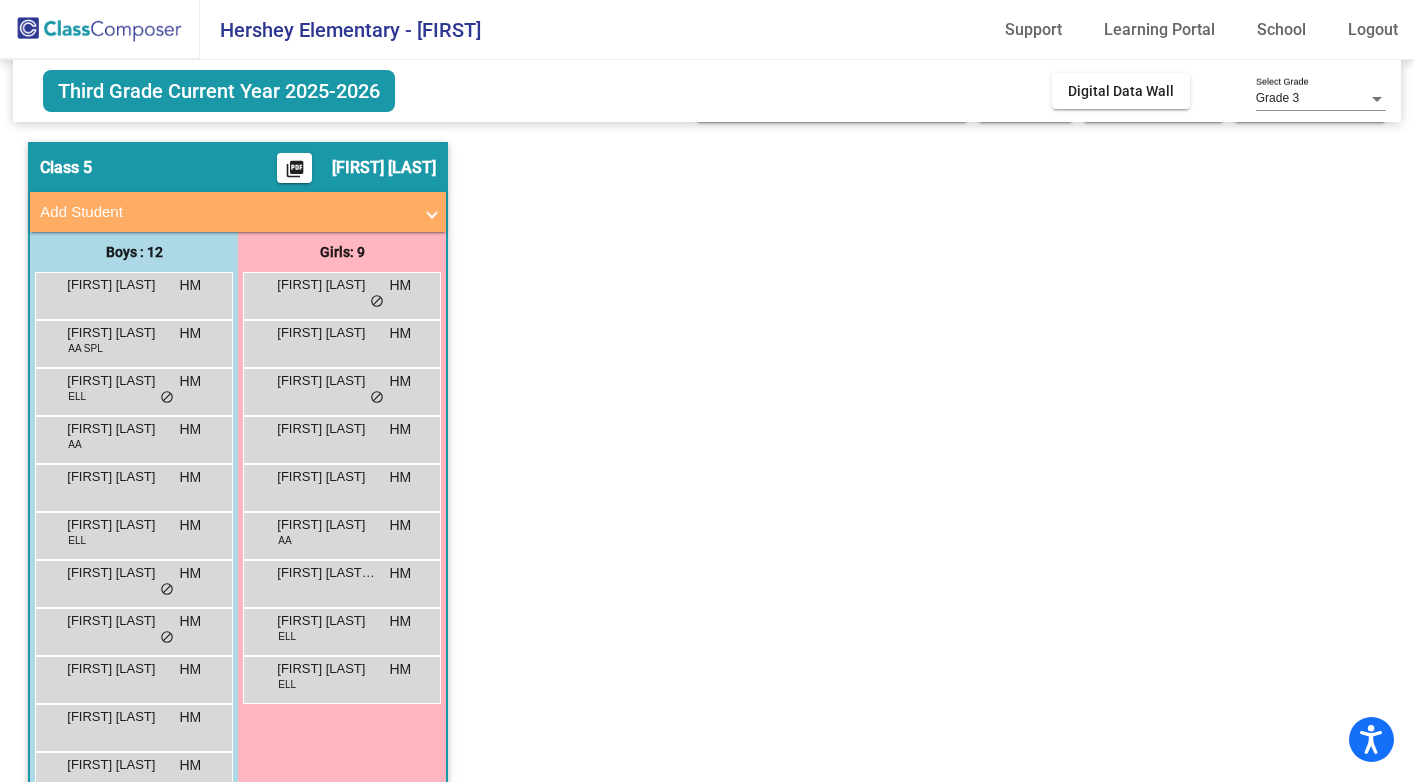 scroll, scrollTop: 0, scrollLeft: 0, axis: both 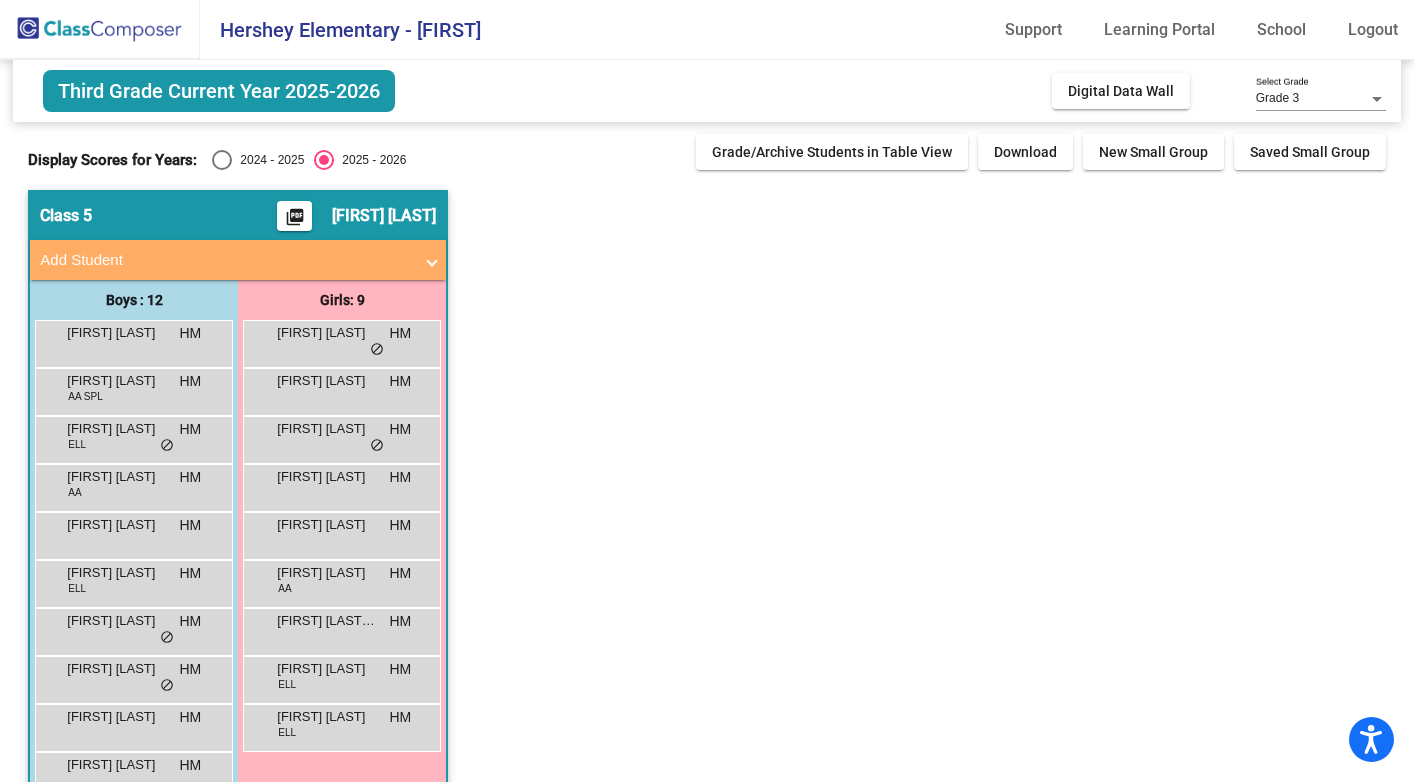 click at bounding box center (222, 160) 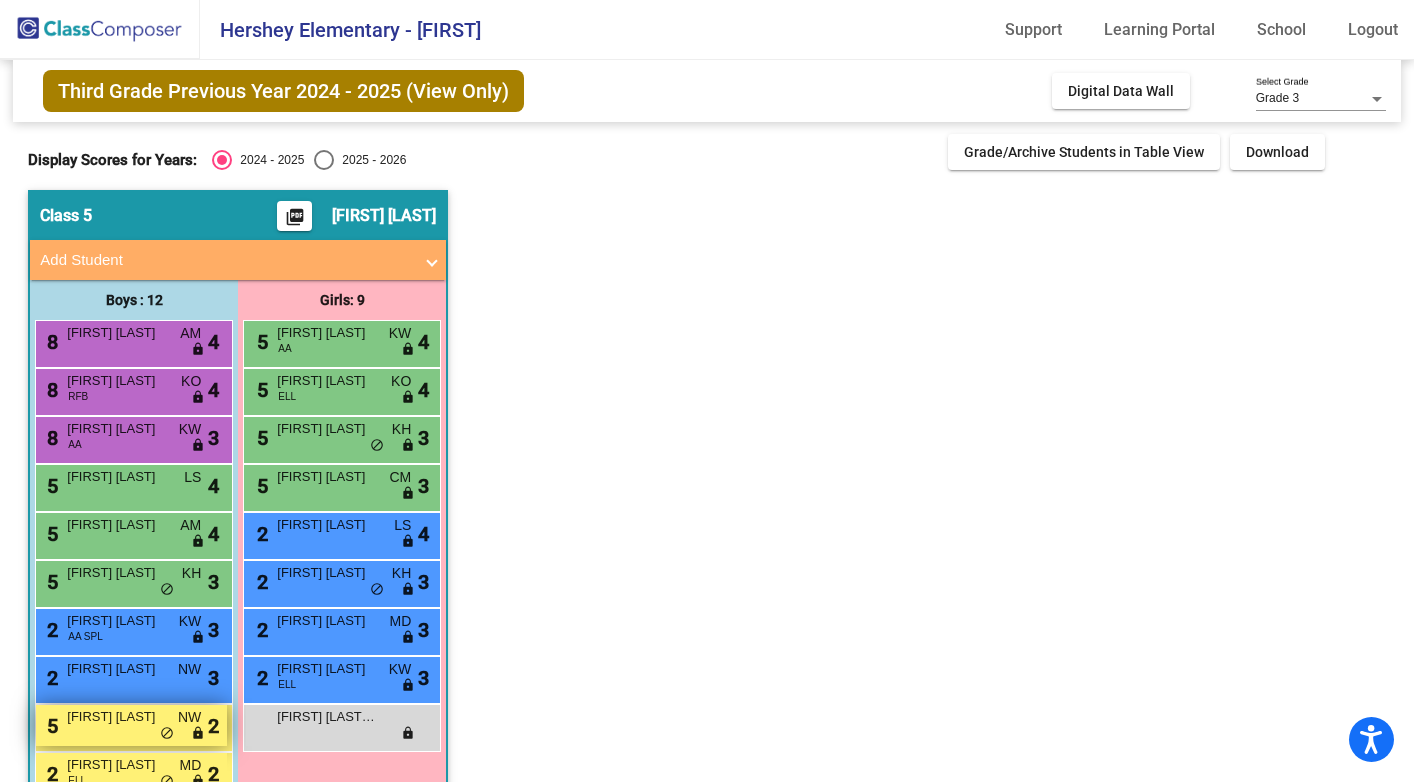 click on "[FIRST] [LAST]" at bounding box center (117, 717) 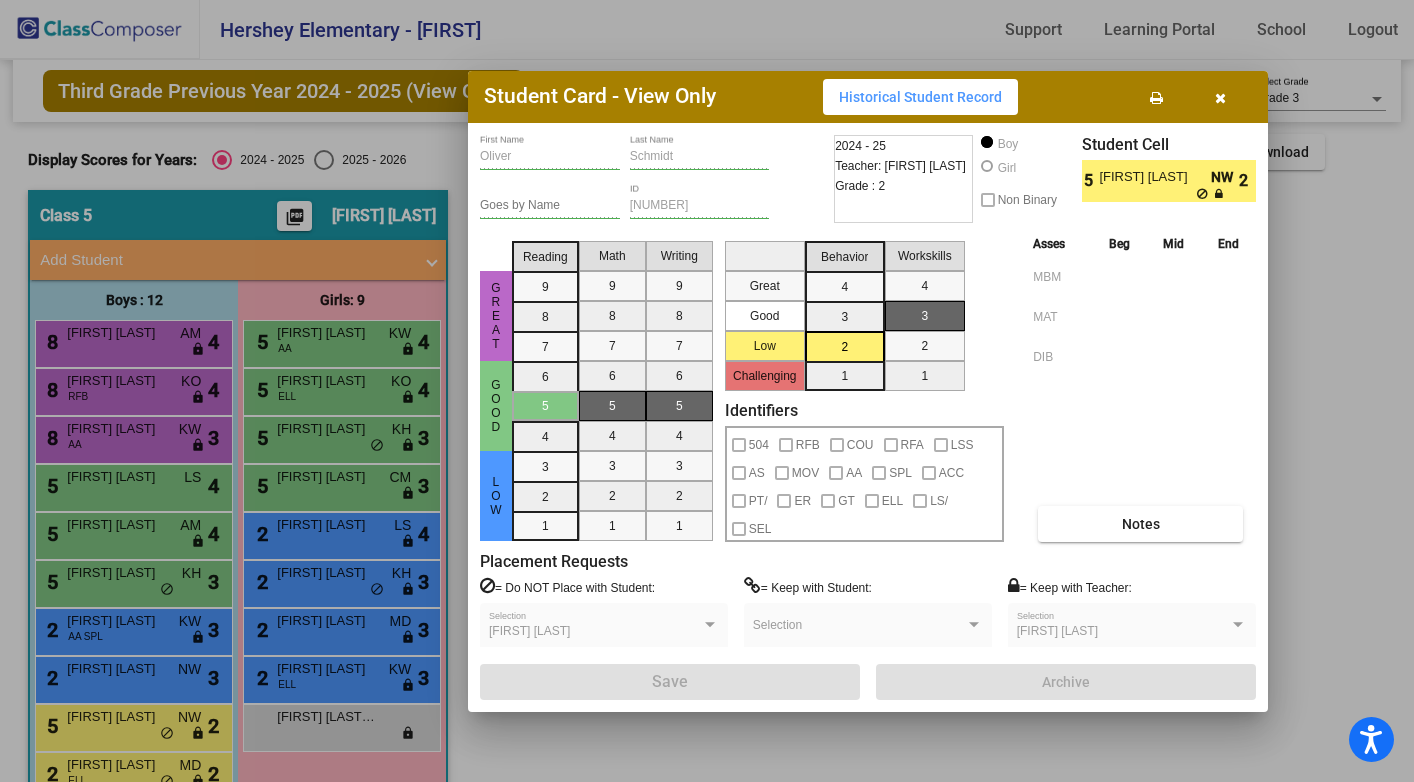 click on "Historical Student Record" at bounding box center [920, 97] 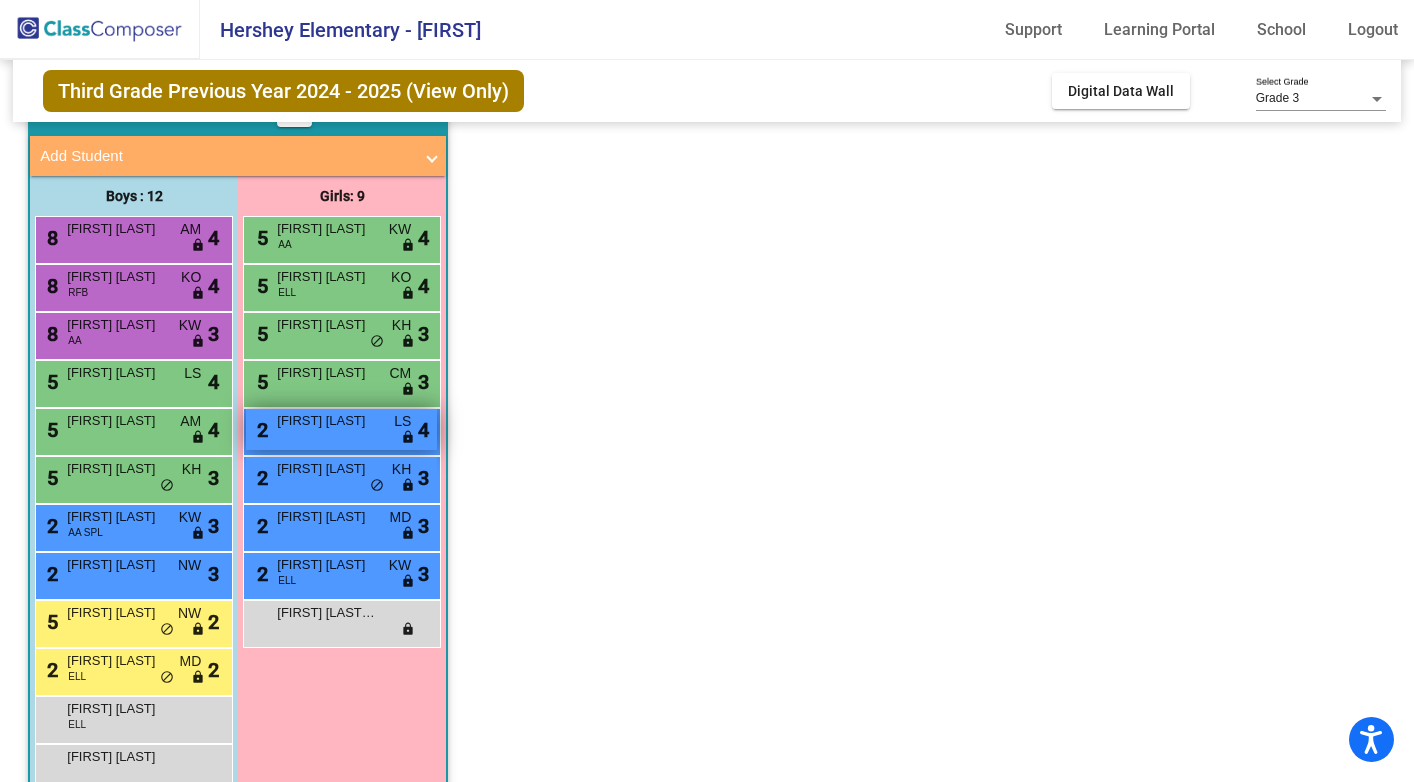 scroll, scrollTop: 146, scrollLeft: 0, axis: vertical 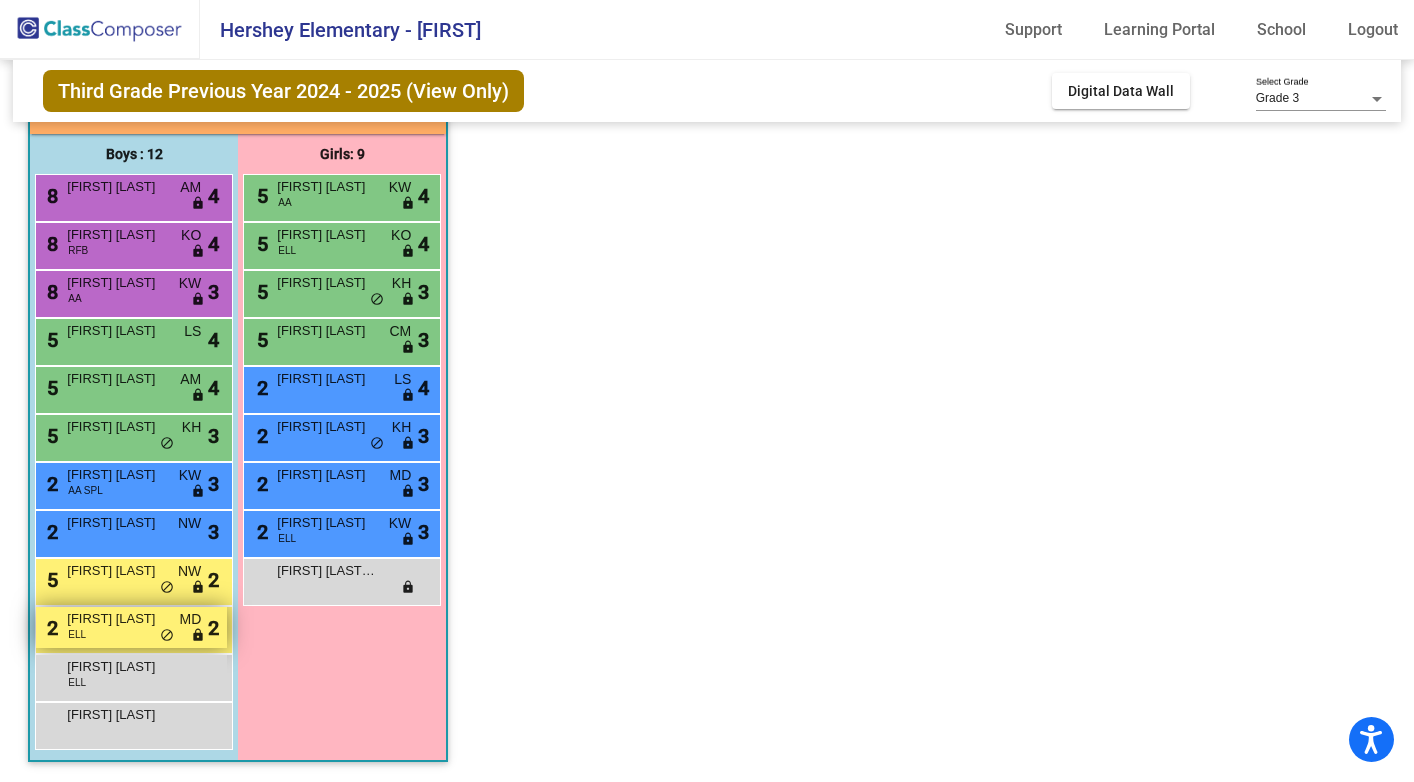 click on "[NUMBER] [FIRST] [LAST] ELL MD lock do_not_disturb_alt [NUMBER]" at bounding box center [131, 627] 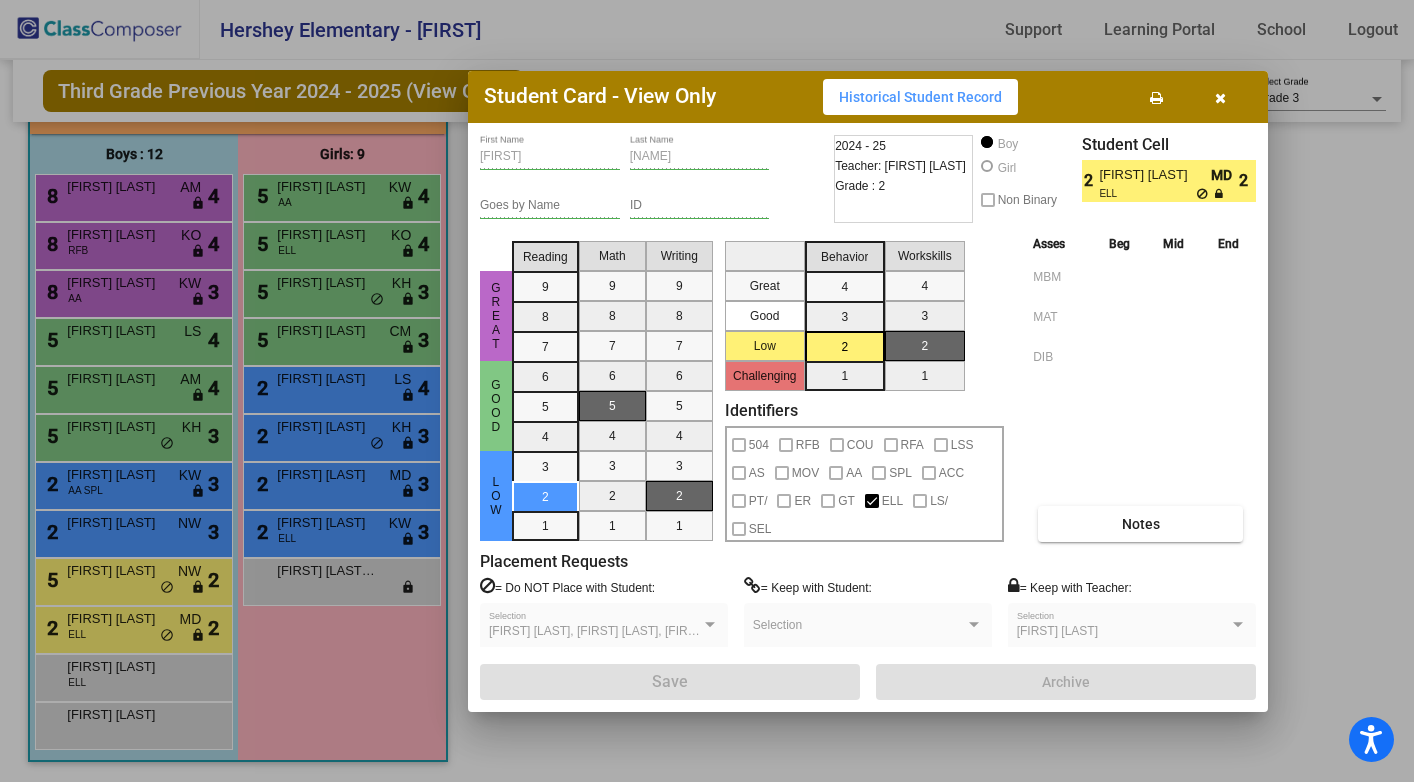 click on "Historical Student Record" at bounding box center [920, 97] 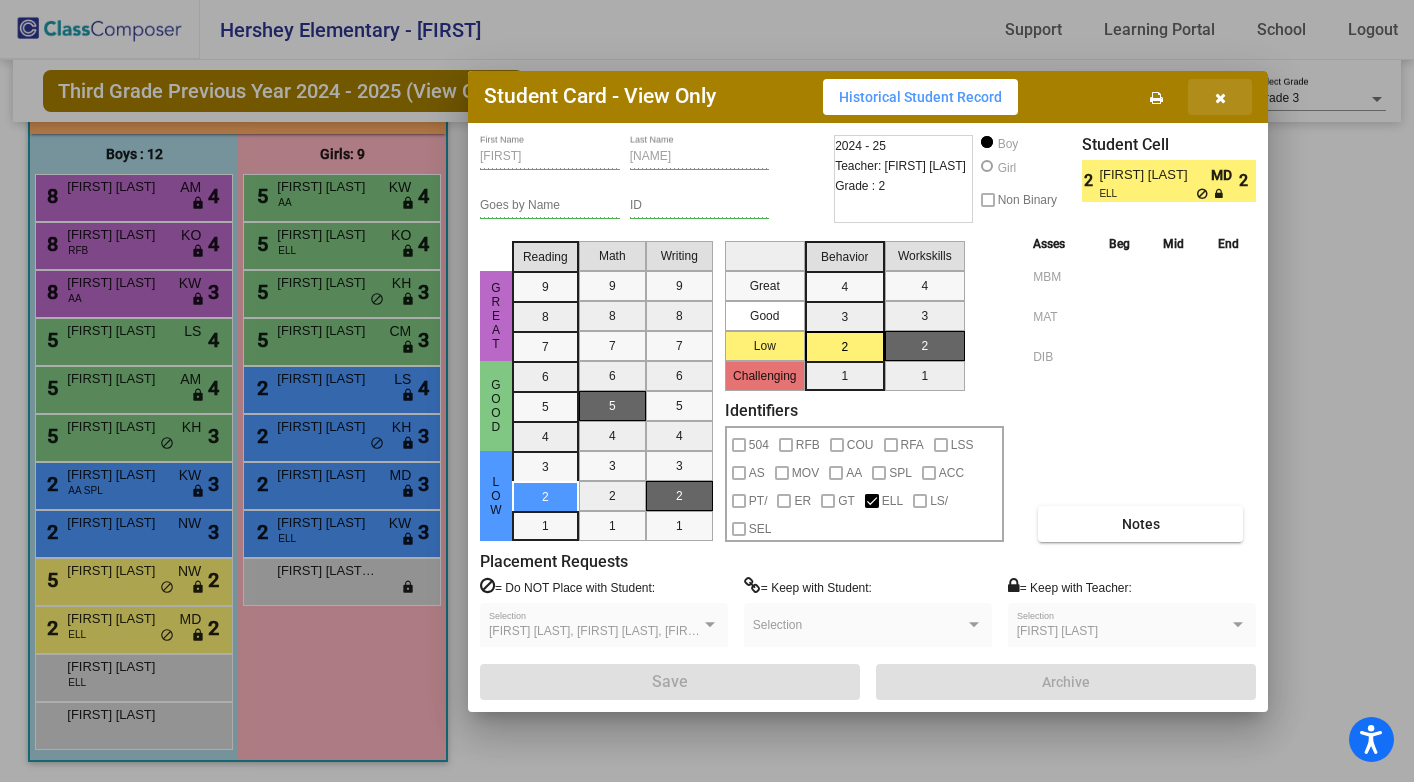 click at bounding box center [1220, 98] 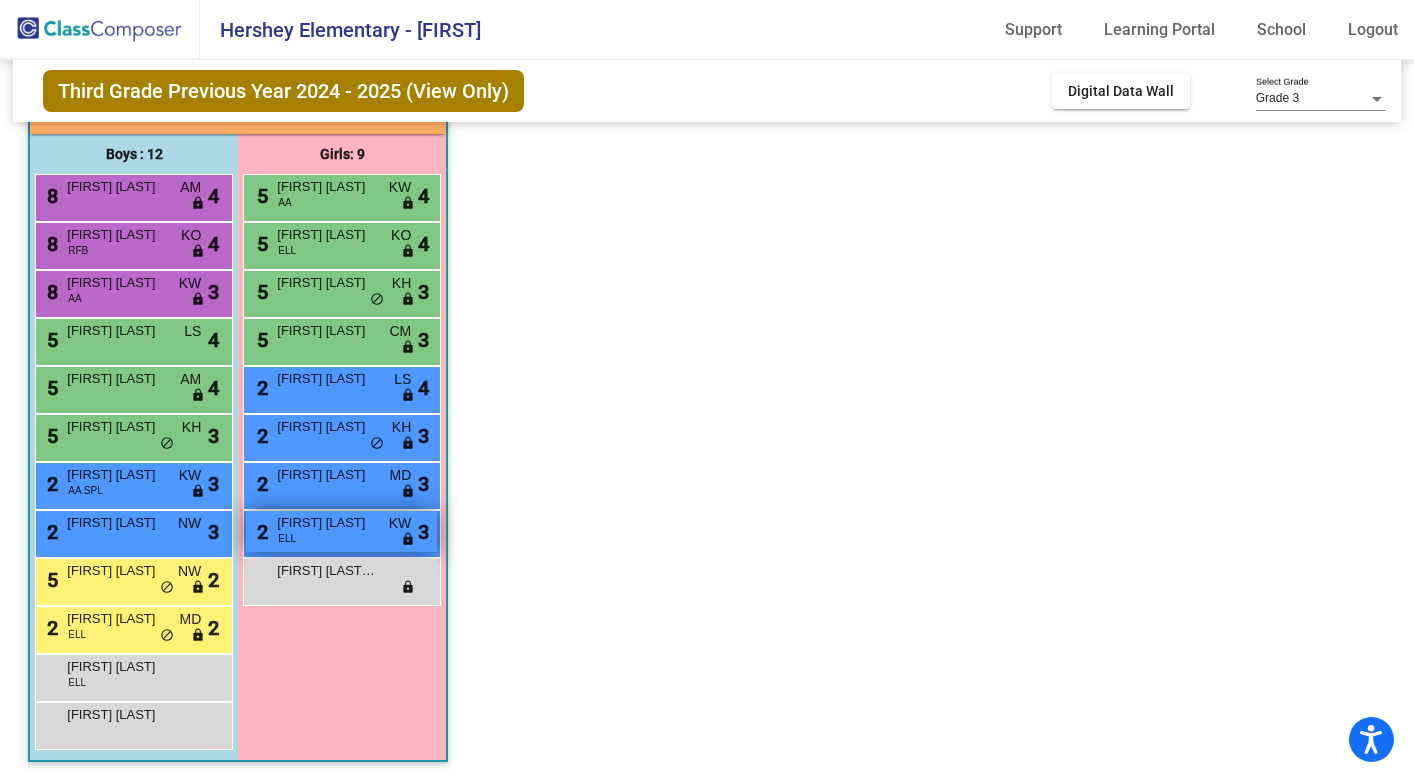 click on "[FIRST] [LAST]" at bounding box center [327, 523] 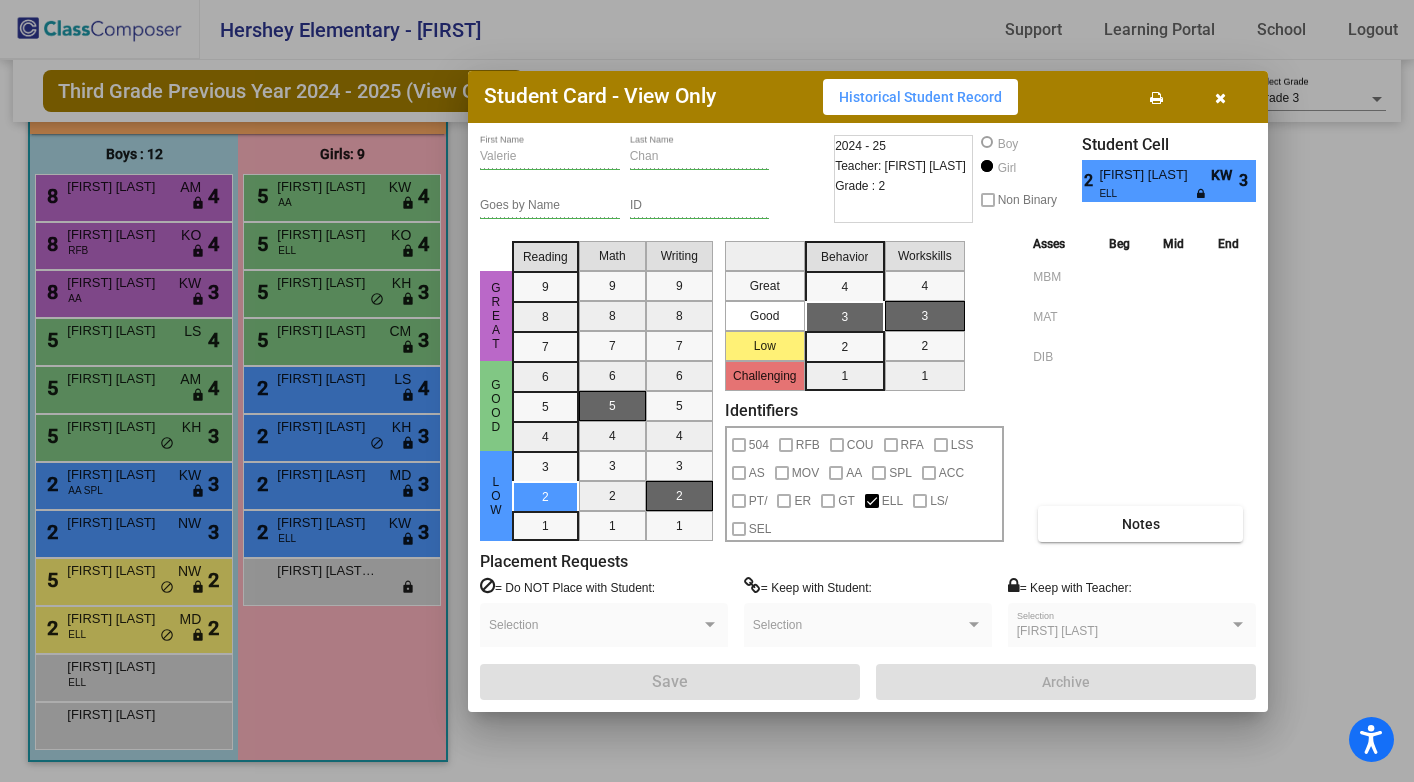 click on "Historical Student Record" at bounding box center [920, 97] 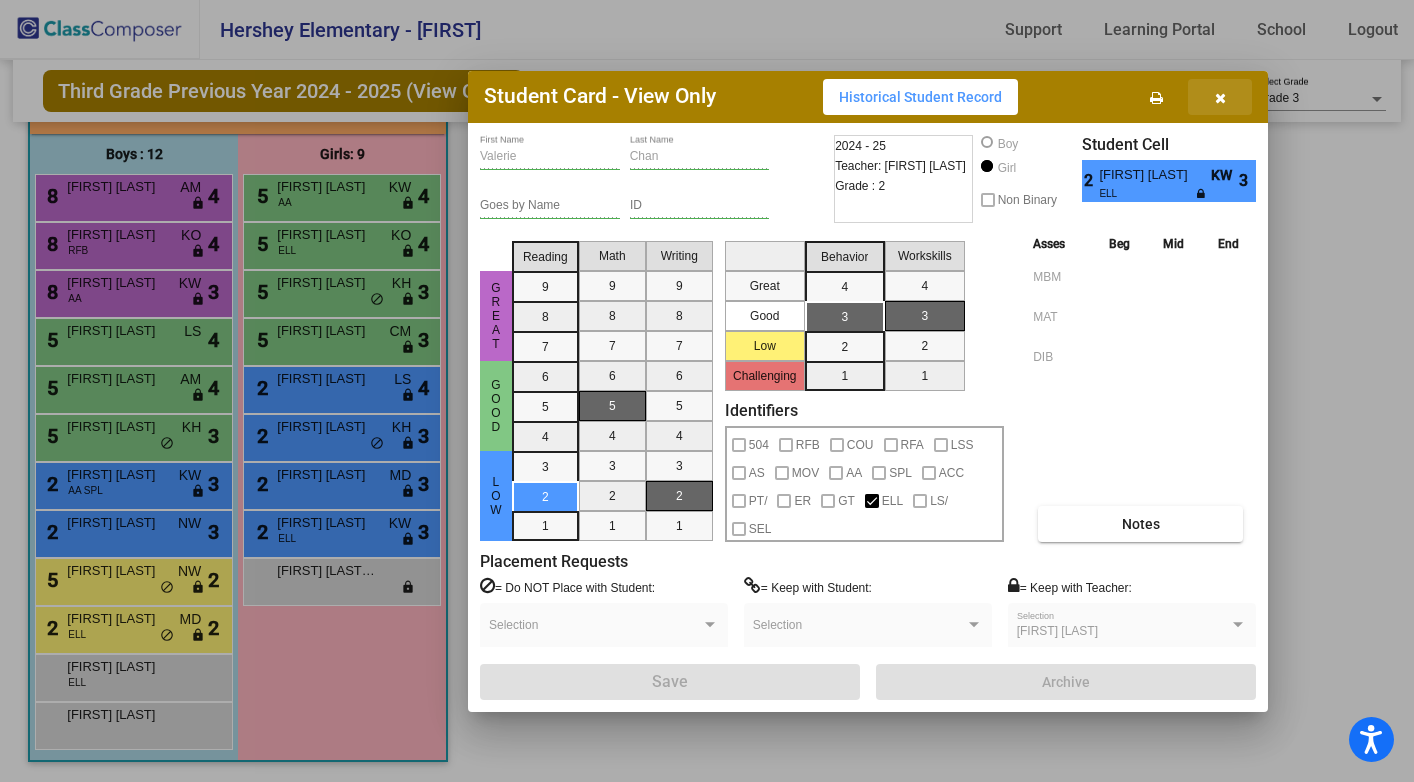 click at bounding box center [1220, 98] 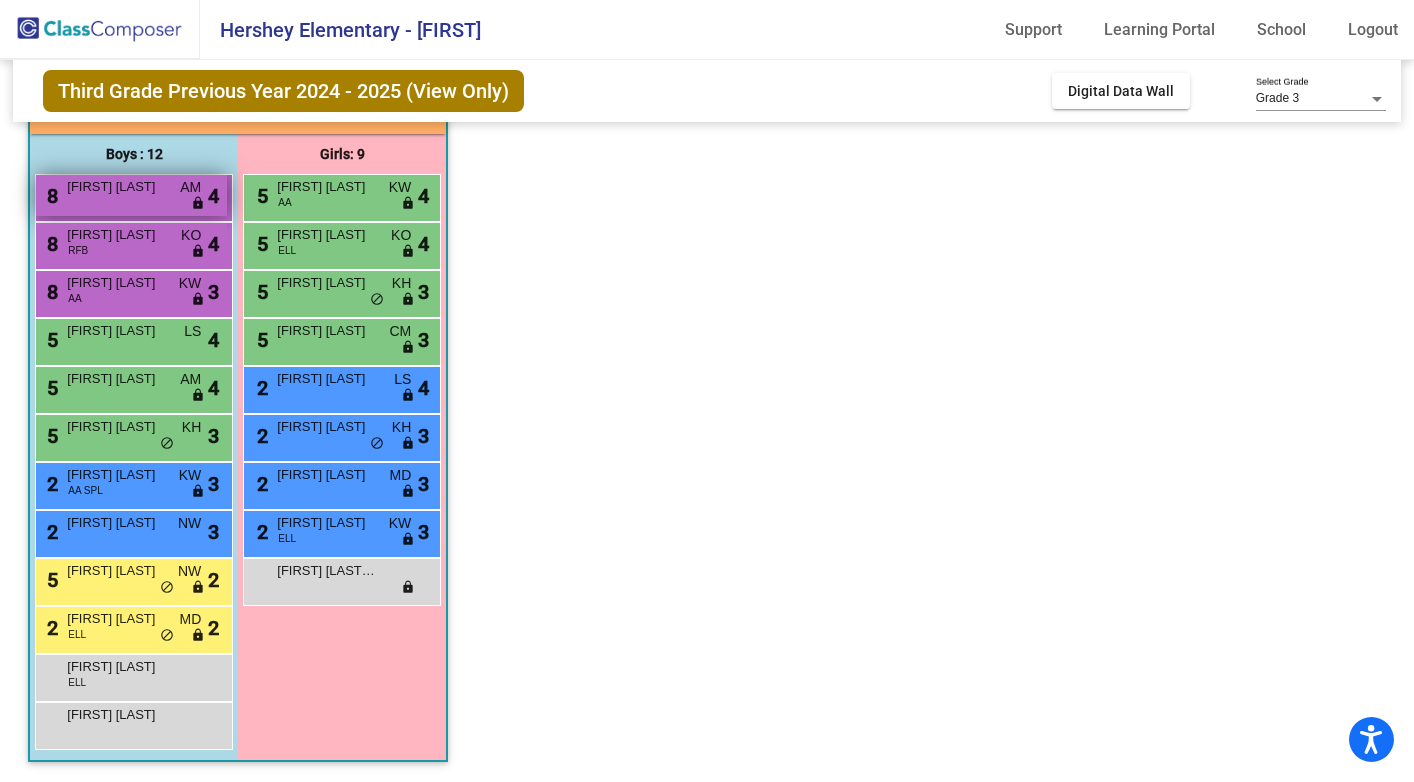 click on "[NUMBER] [FIRST] [LAST] AM lock do_not_disturb_alt [NUMBER]" at bounding box center [131, 195] 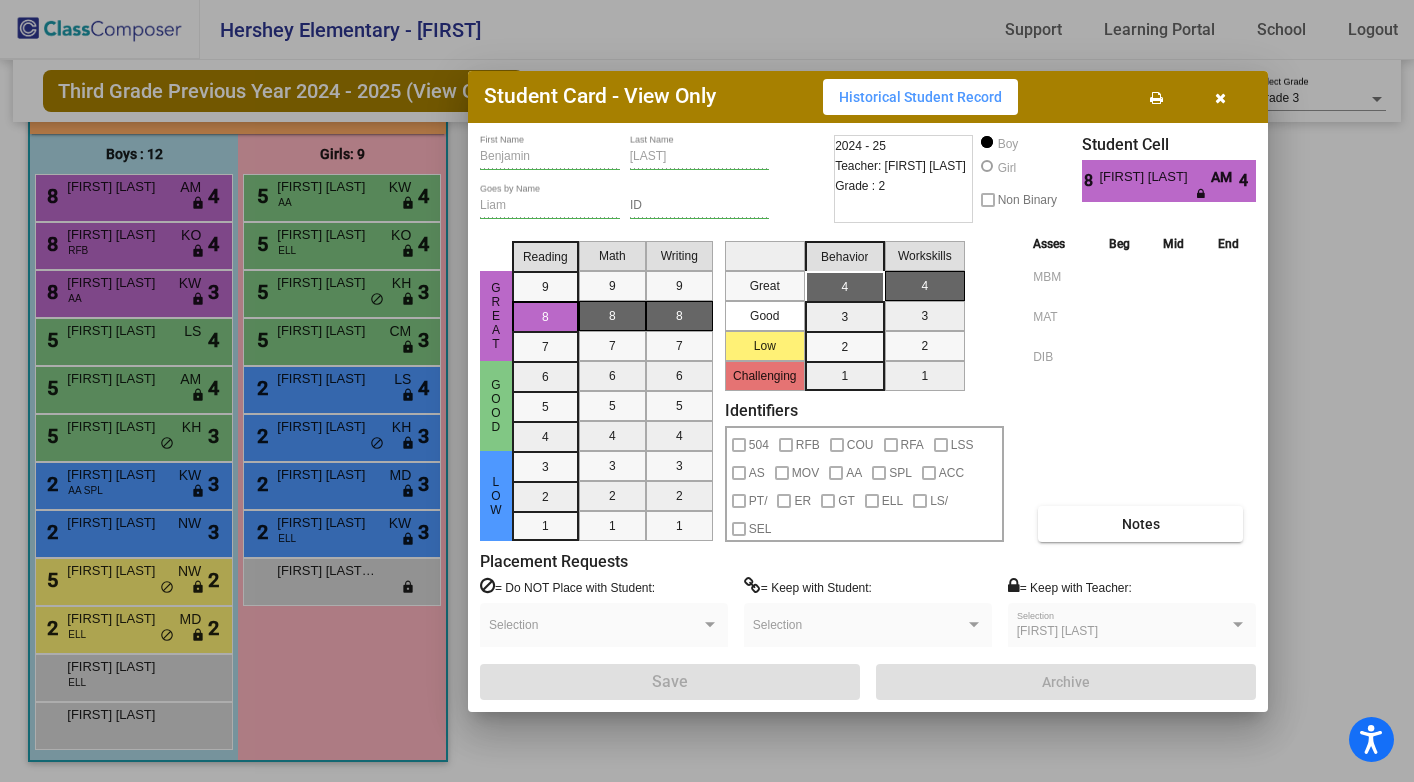 click on "Historical Student Record" at bounding box center (920, 97) 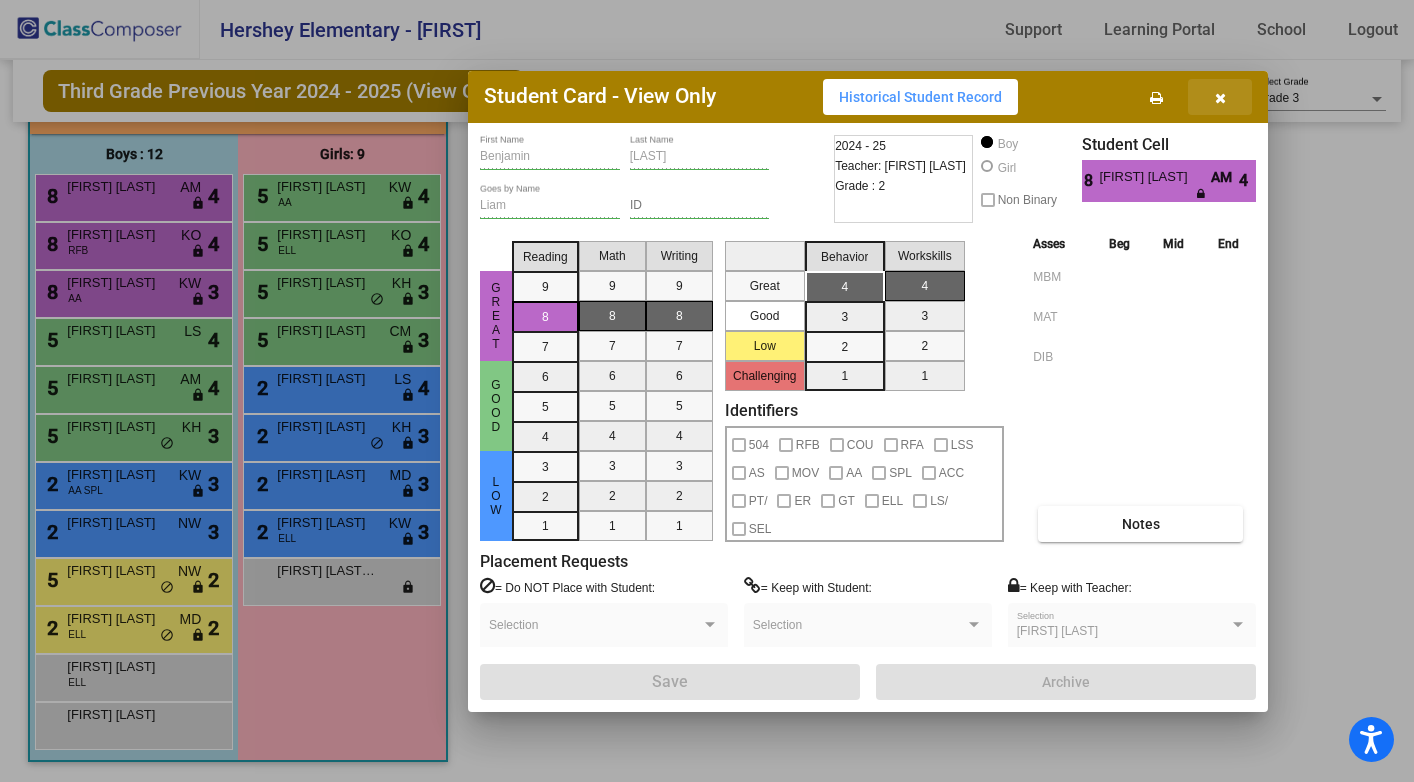 click at bounding box center (1220, 98) 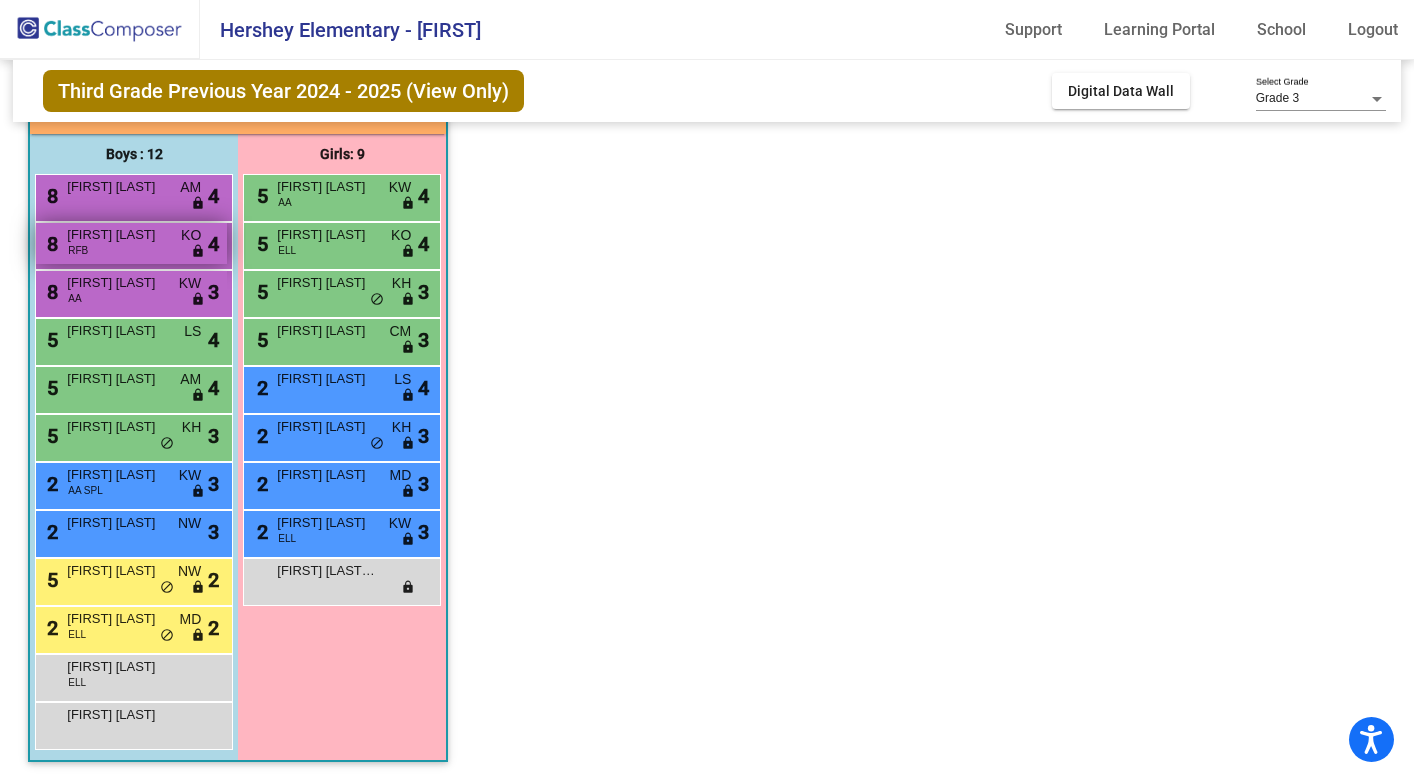 click on "[NUMBER] [FIRST] [LAST] RFB KO lock do_not_disturb_alt [NUMBER]" at bounding box center (131, 243) 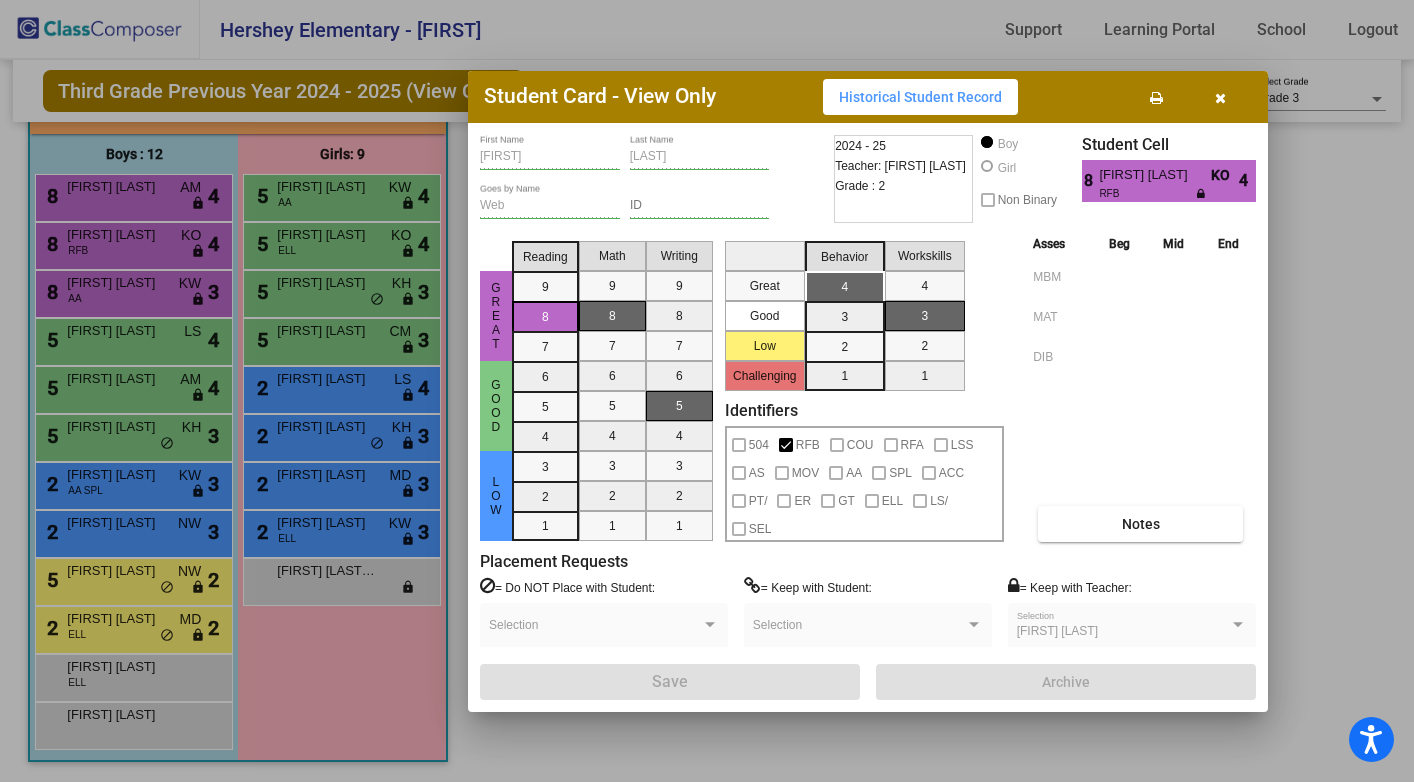 click on "Historical Student Record" at bounding box center (920, 97) 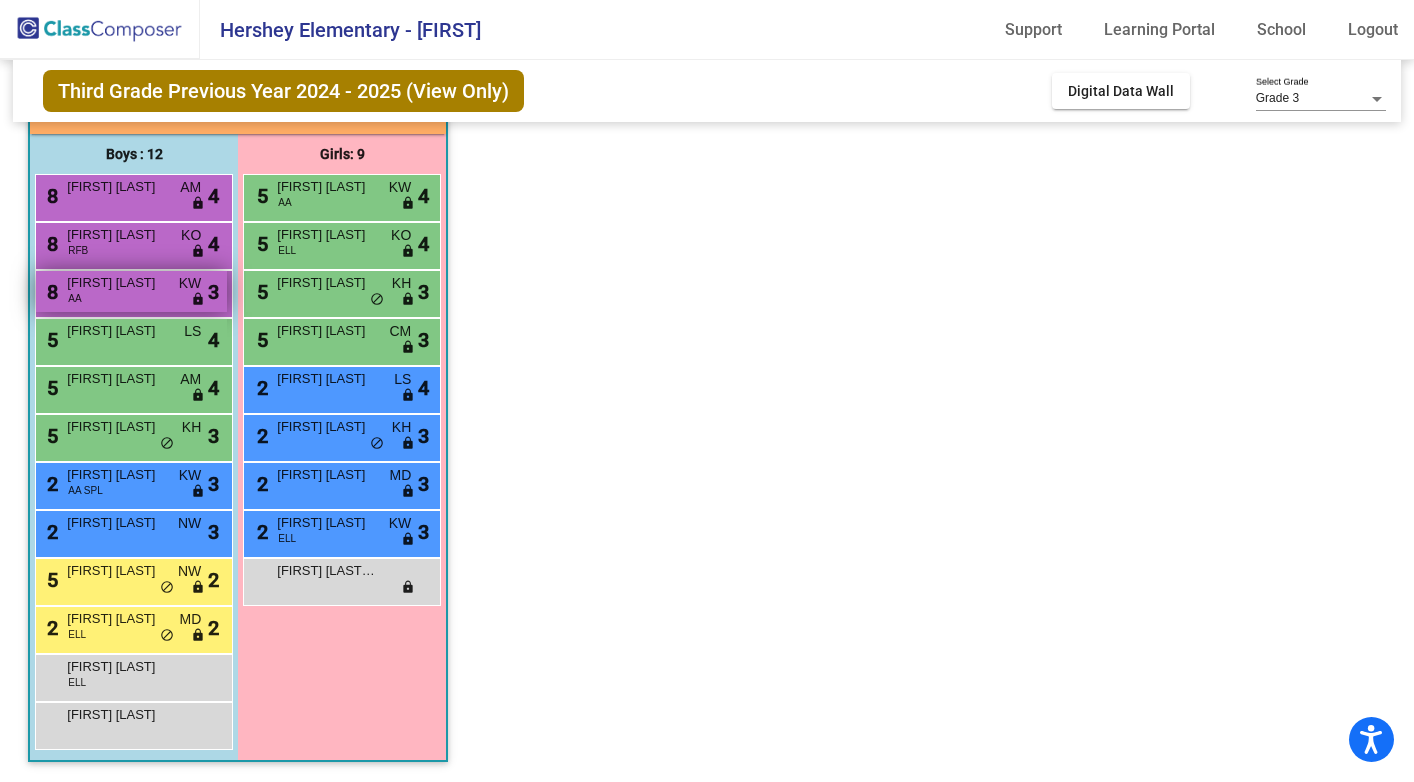 click on "[NUMBER] [FIRST] [LAST] AA KW lock do_not_disturb_alt [NUMBER]" at bounding box center [131, 291] 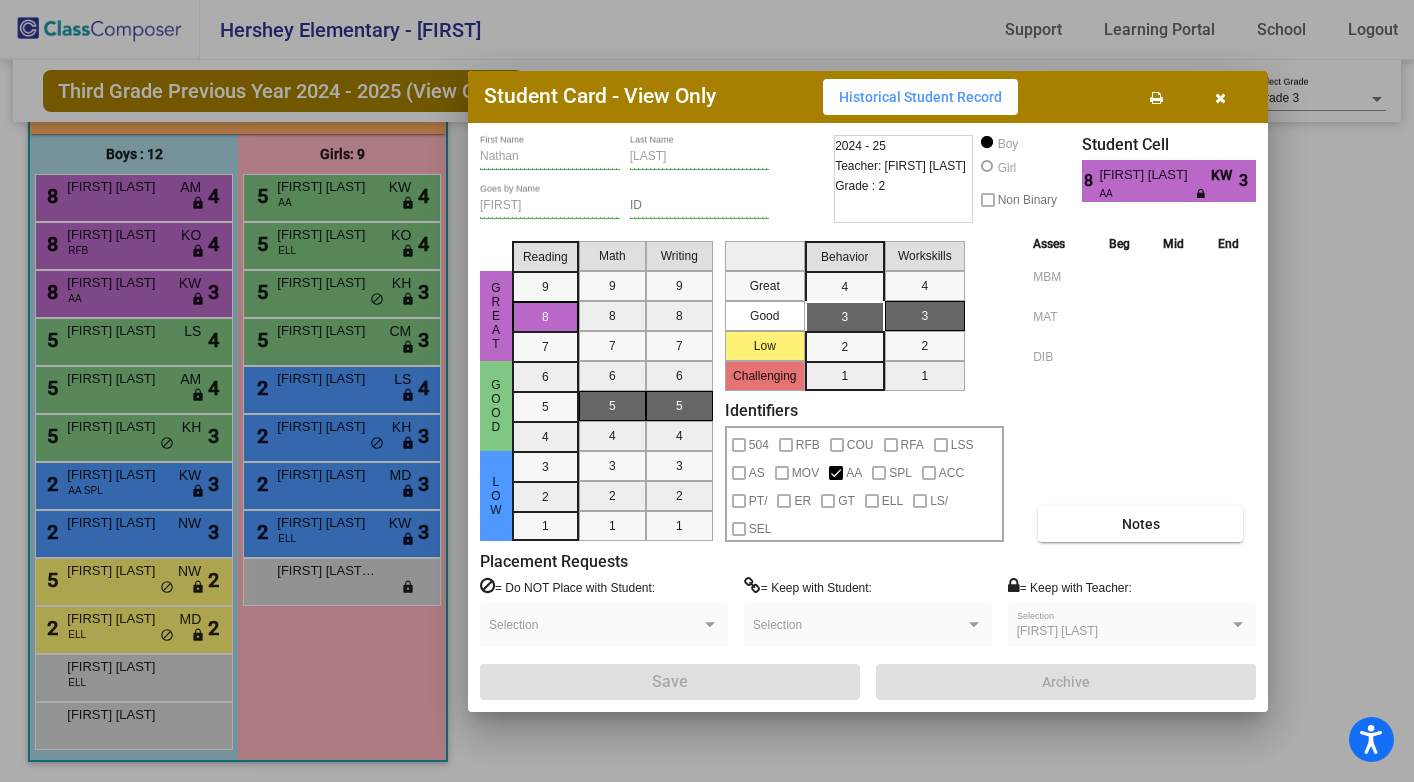 click on "Historical Student Record" at bounding box center (920, 97) 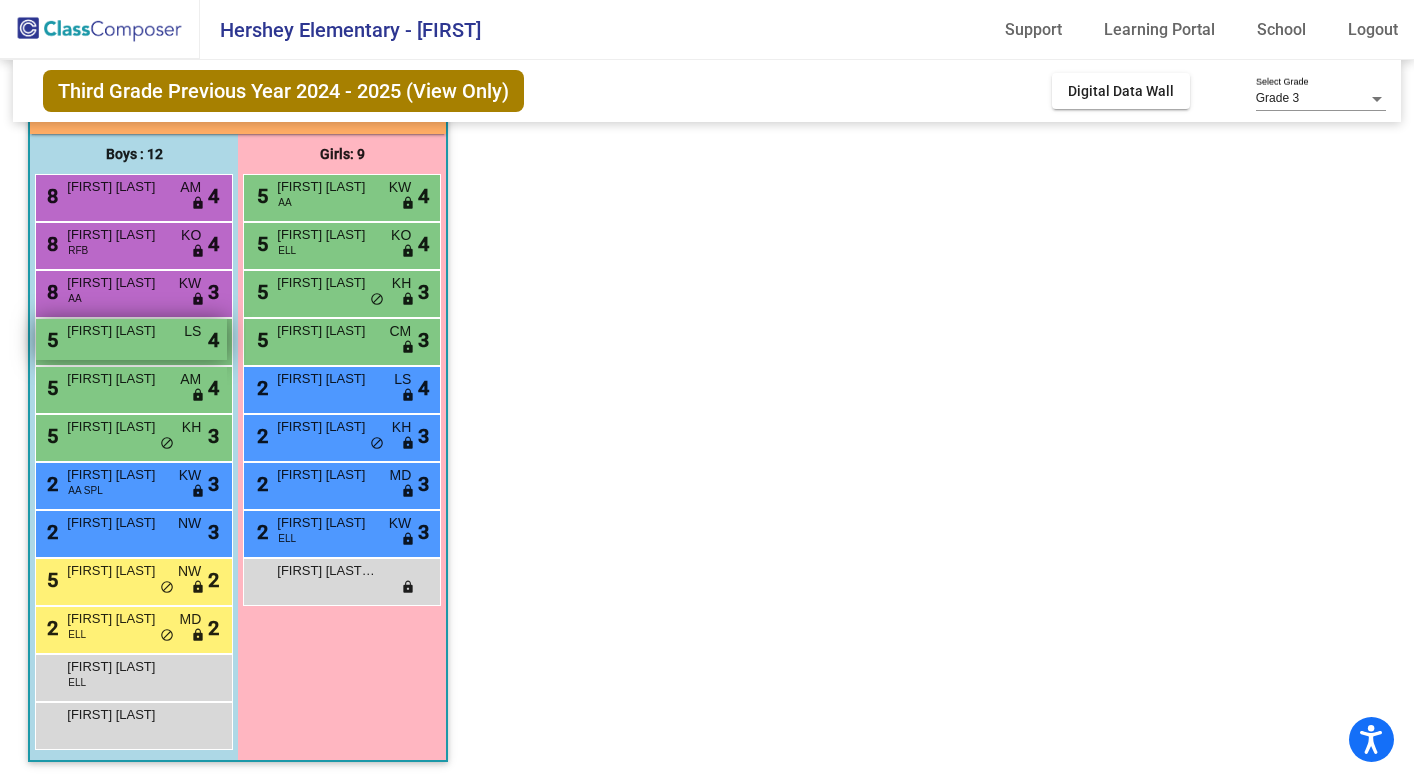 click on "[FIRST] [LAST]" at bounding box center (117, 331) 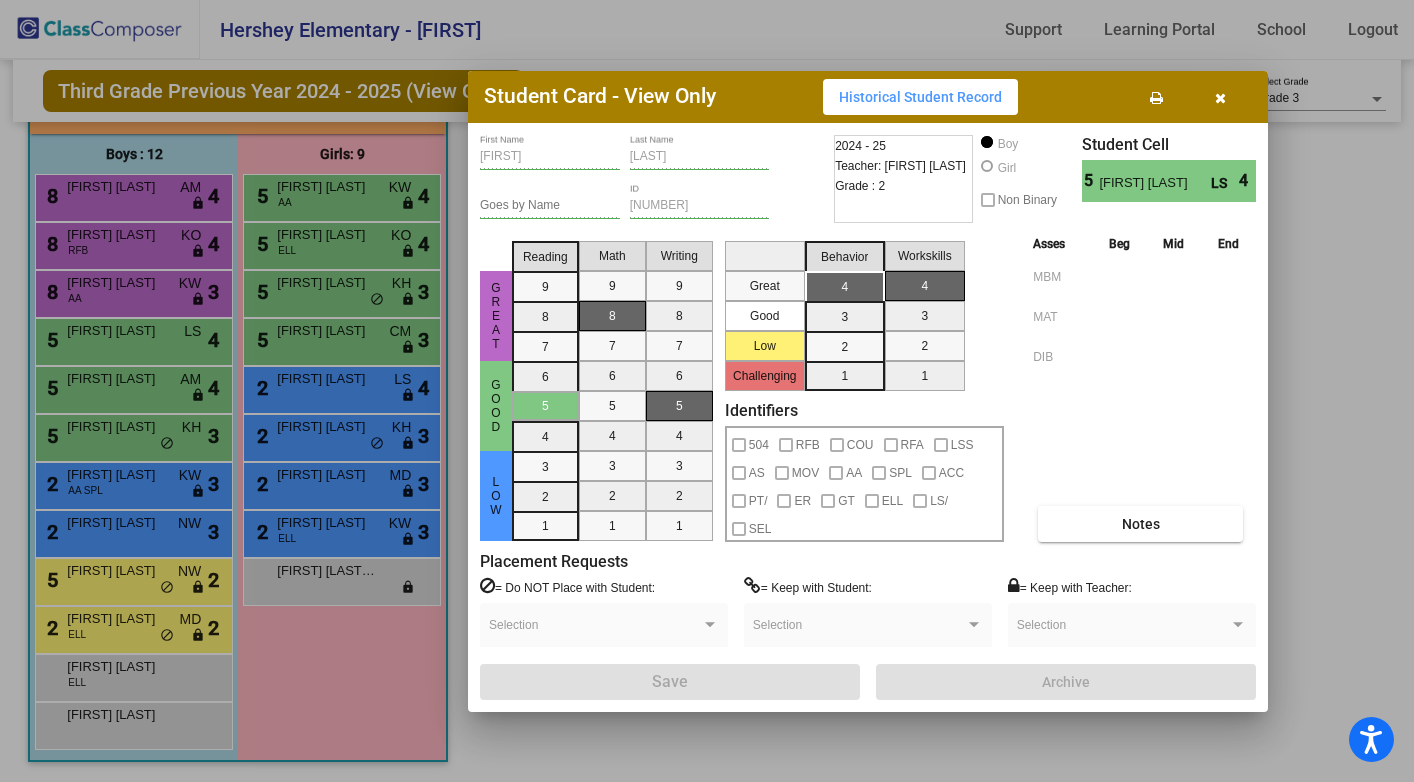 click on "Historical Student Record" at bounding box center (920, 97) 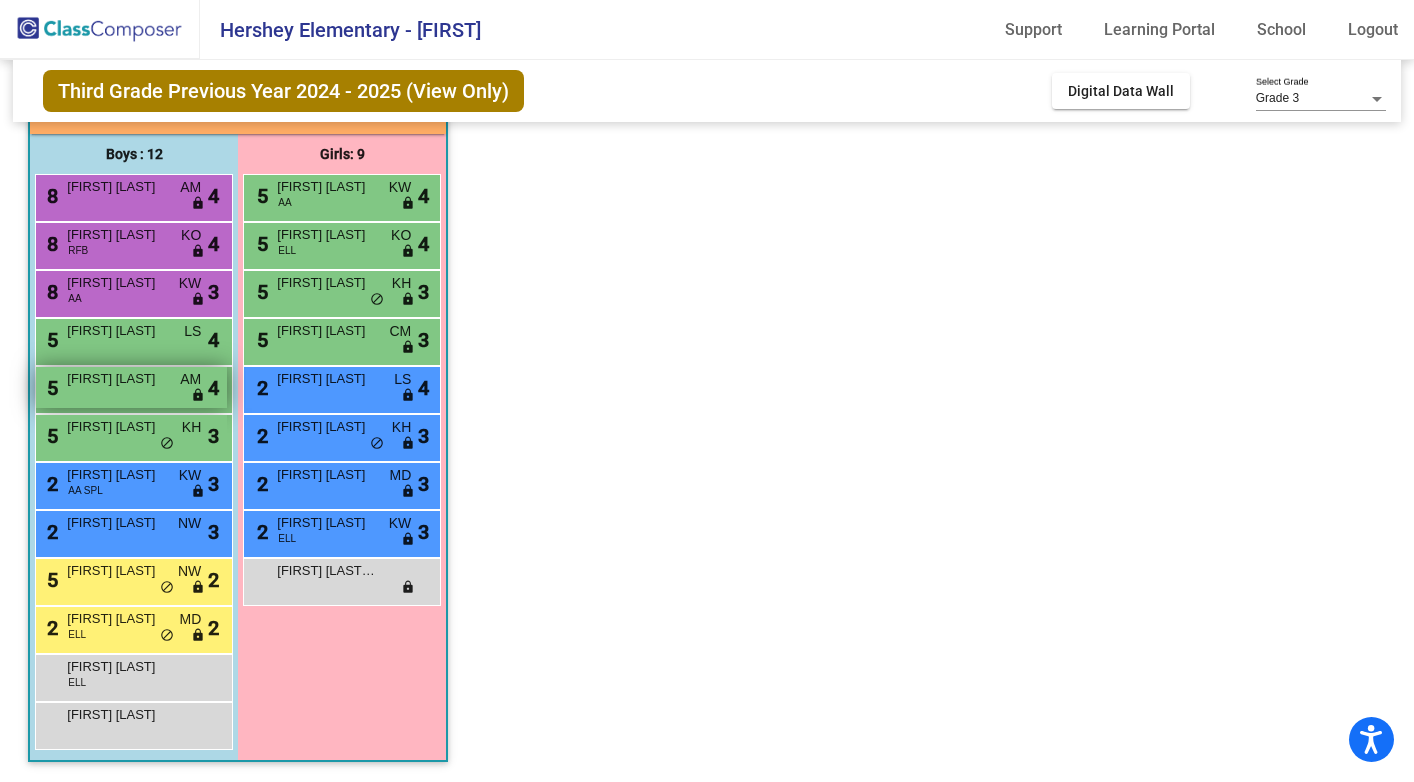 click on "[NUMBER] [FIRST] [LAST] AM lock do_not_disturb_alt [NUMBER]" at bounding box center [131, 387] 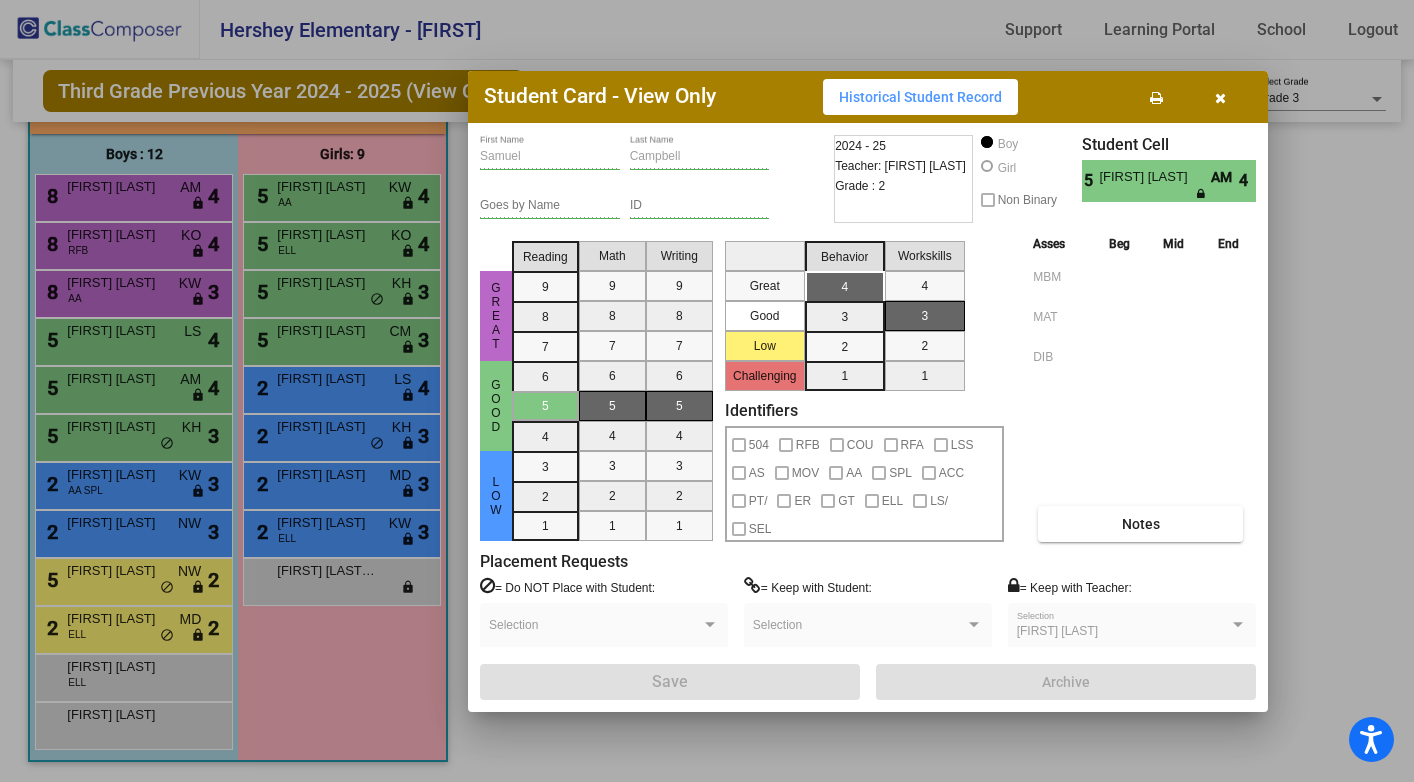 click on "Historical Student Record" at bounding box center [920, 97] 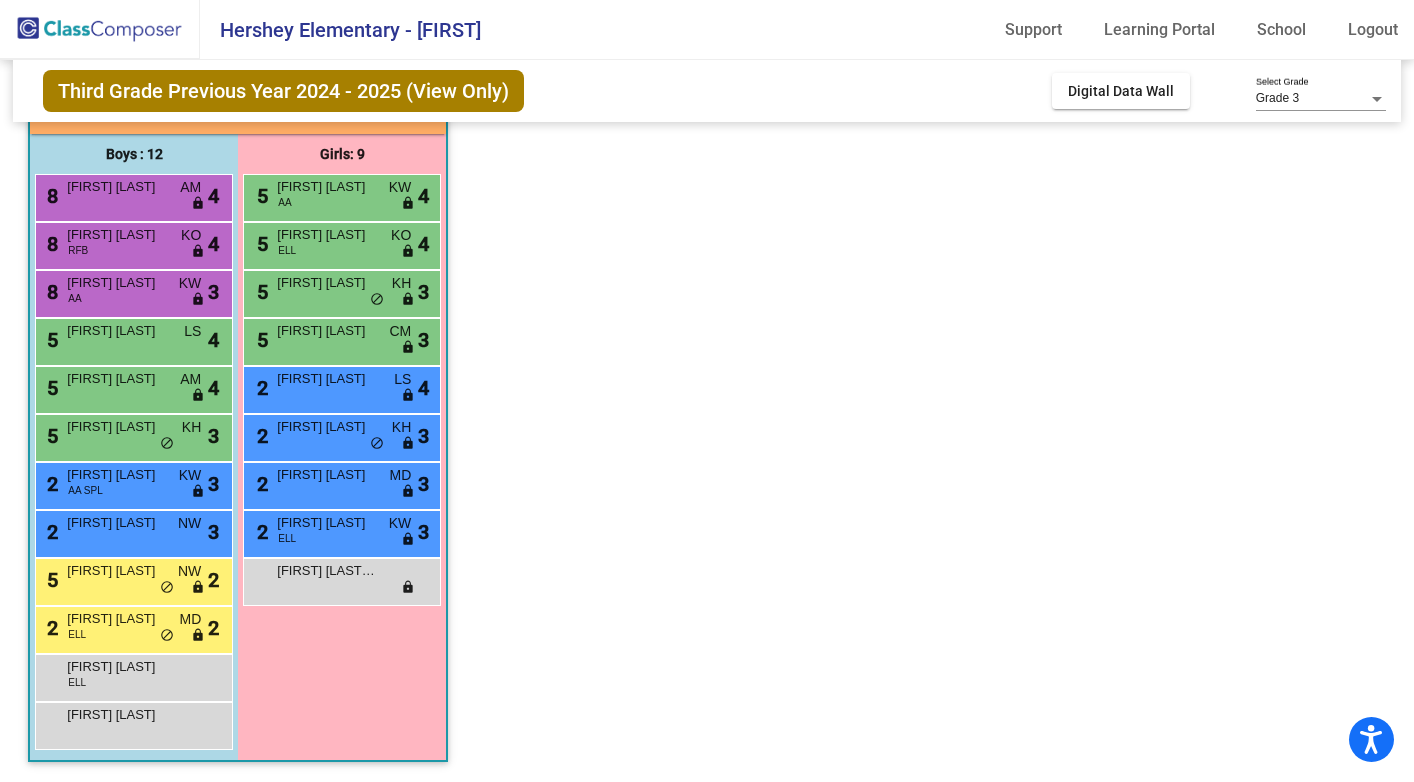 click on "[FIRST] [LAST]" at bounding box center [117, 427] 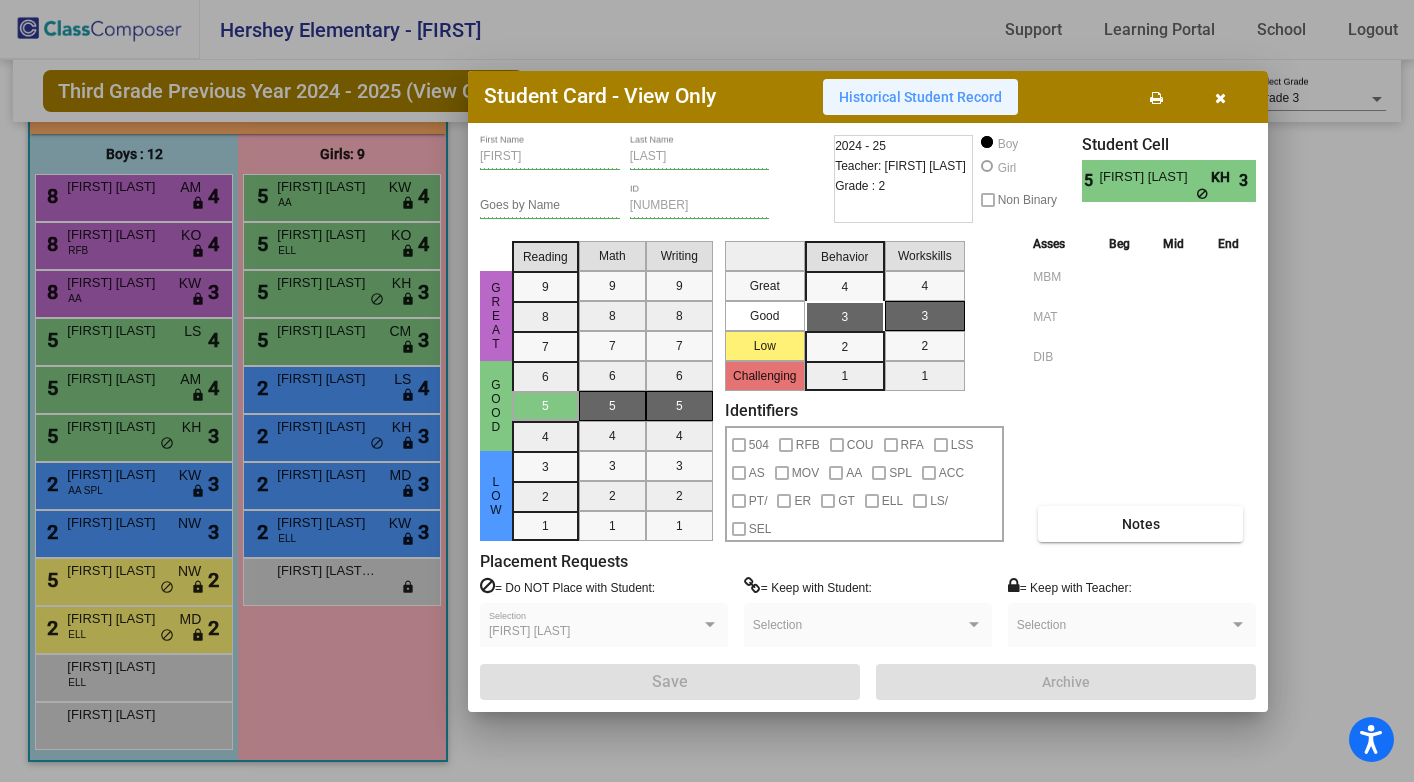 click on "Historical Student Record" at bounding box center [920, 97] 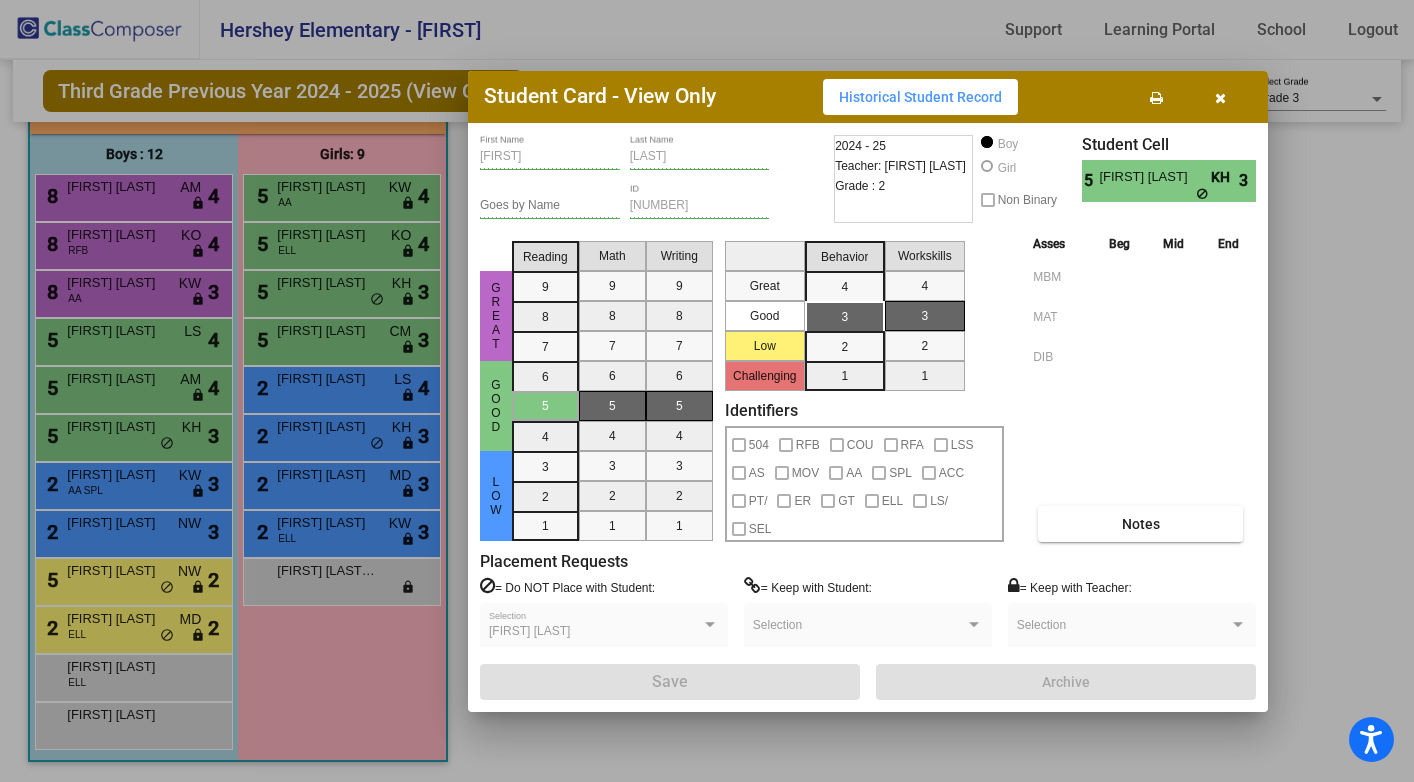 click at bounding box center [707, 391] 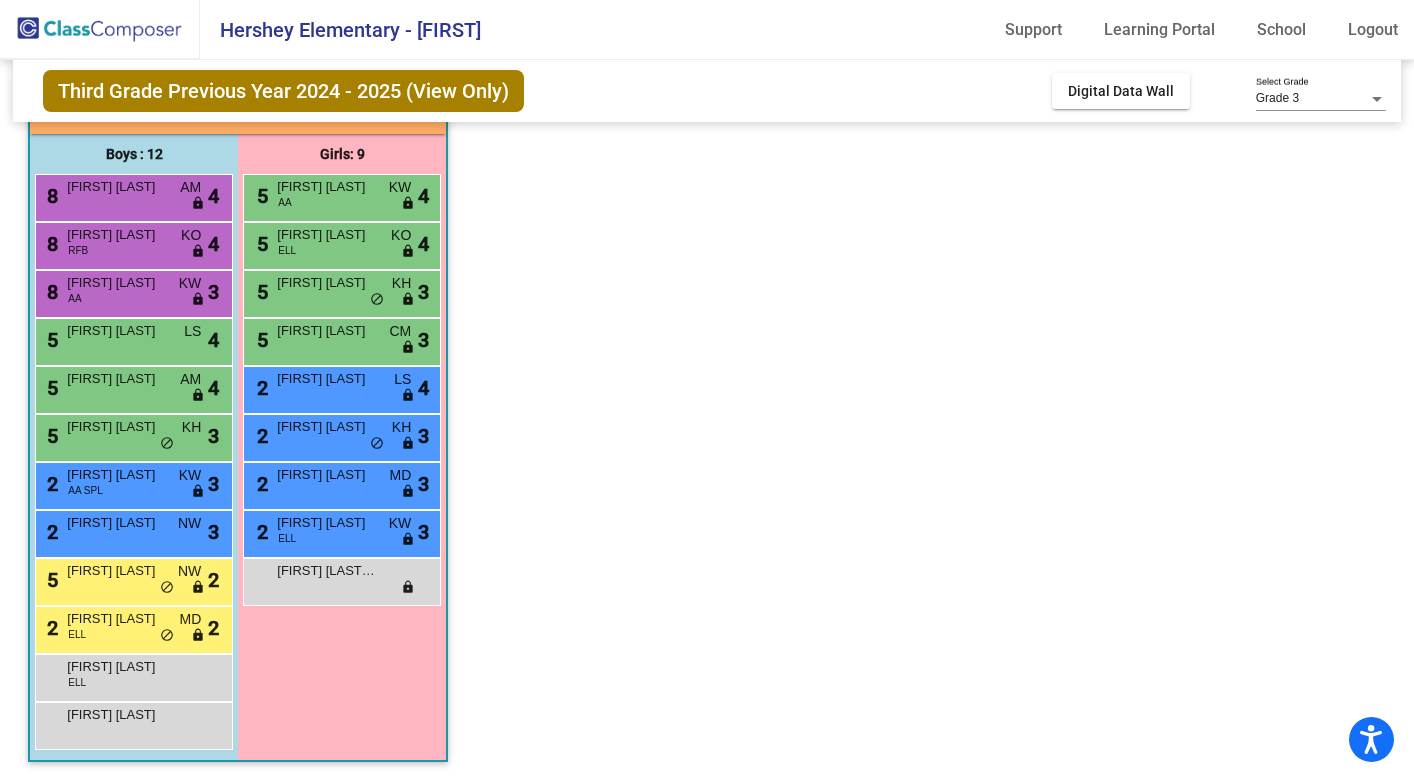 click on "[FIRST] [LAST]" at bounding box center (117, 475) 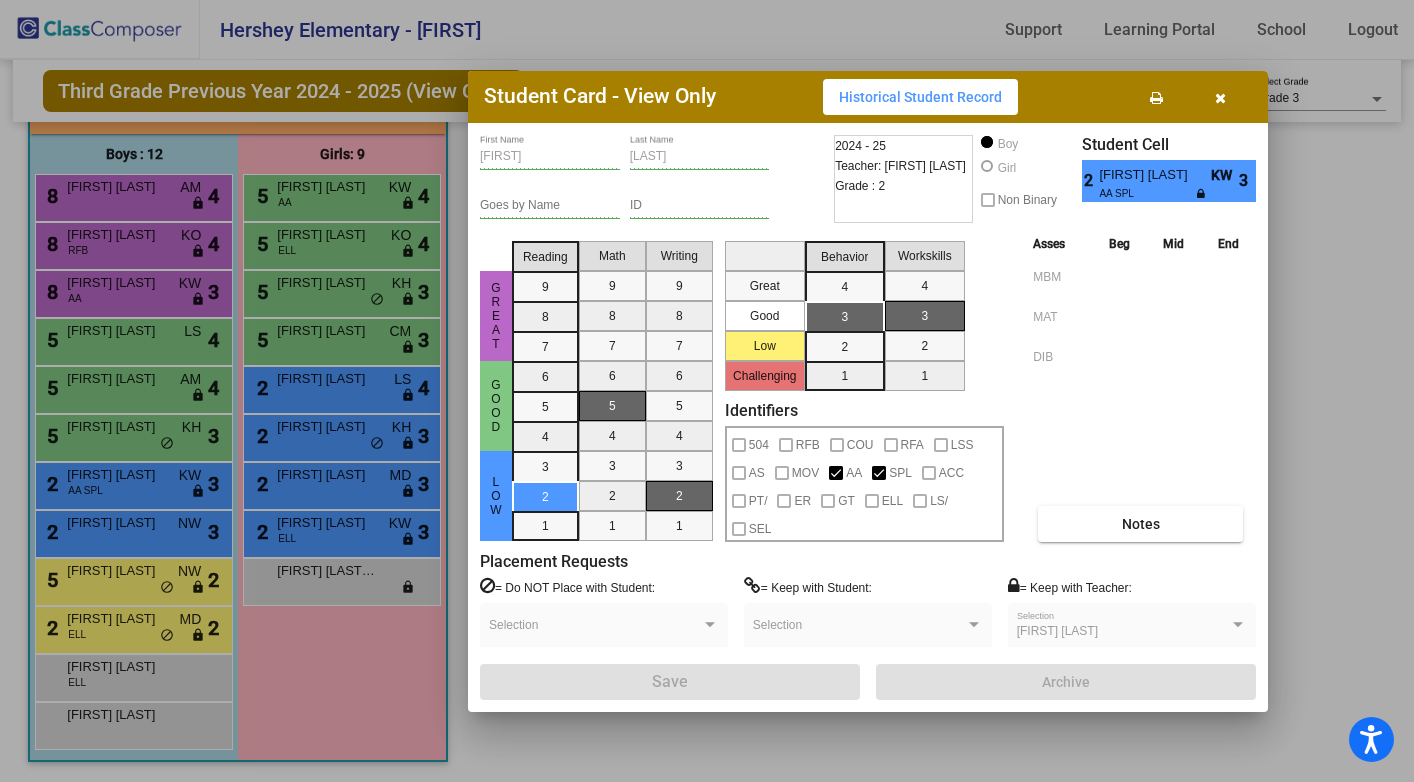 click on "Historical Student Record" at bounding box center [920, 97] 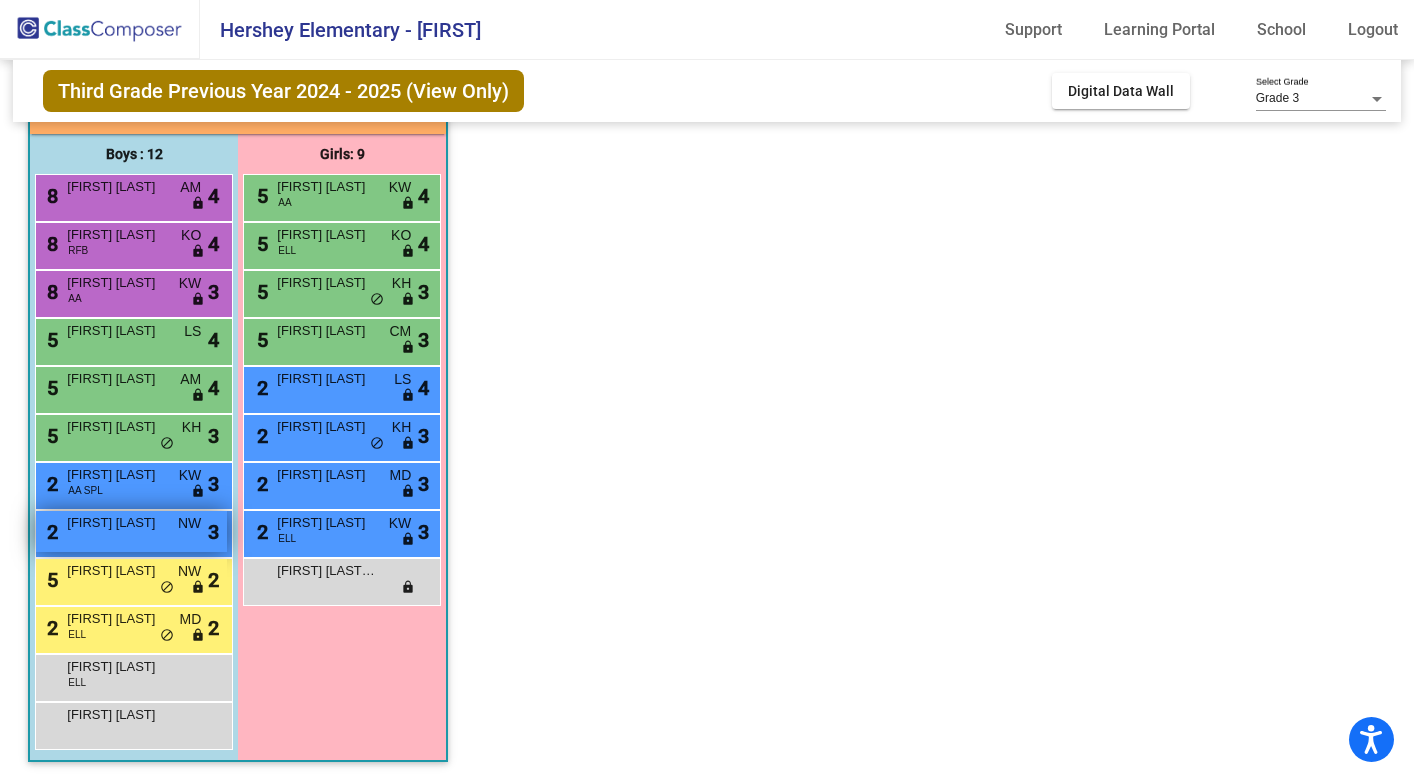 click on "[FIRST] [LAST]" at bounding box center [117, 523] 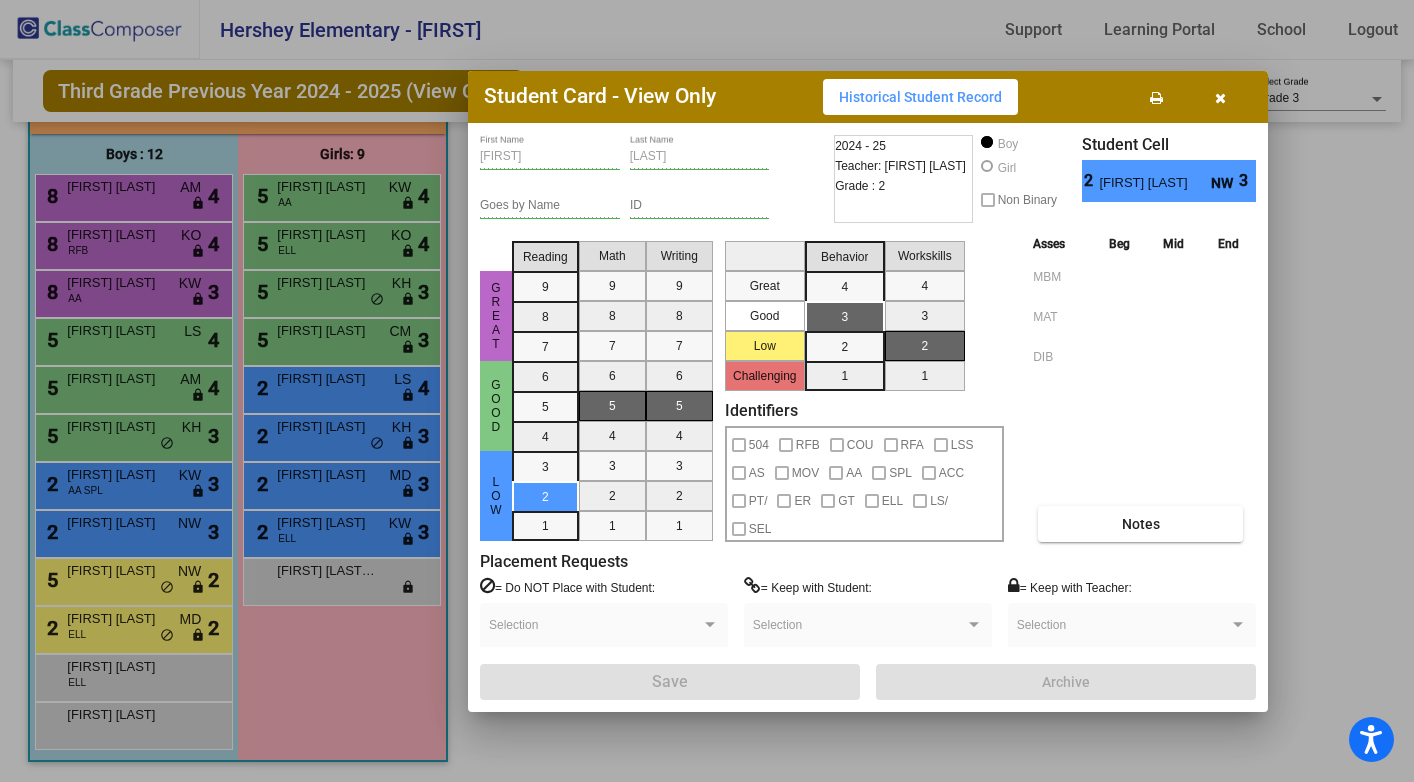 click on "Historical Student Record" at bounding box center (920, 97) 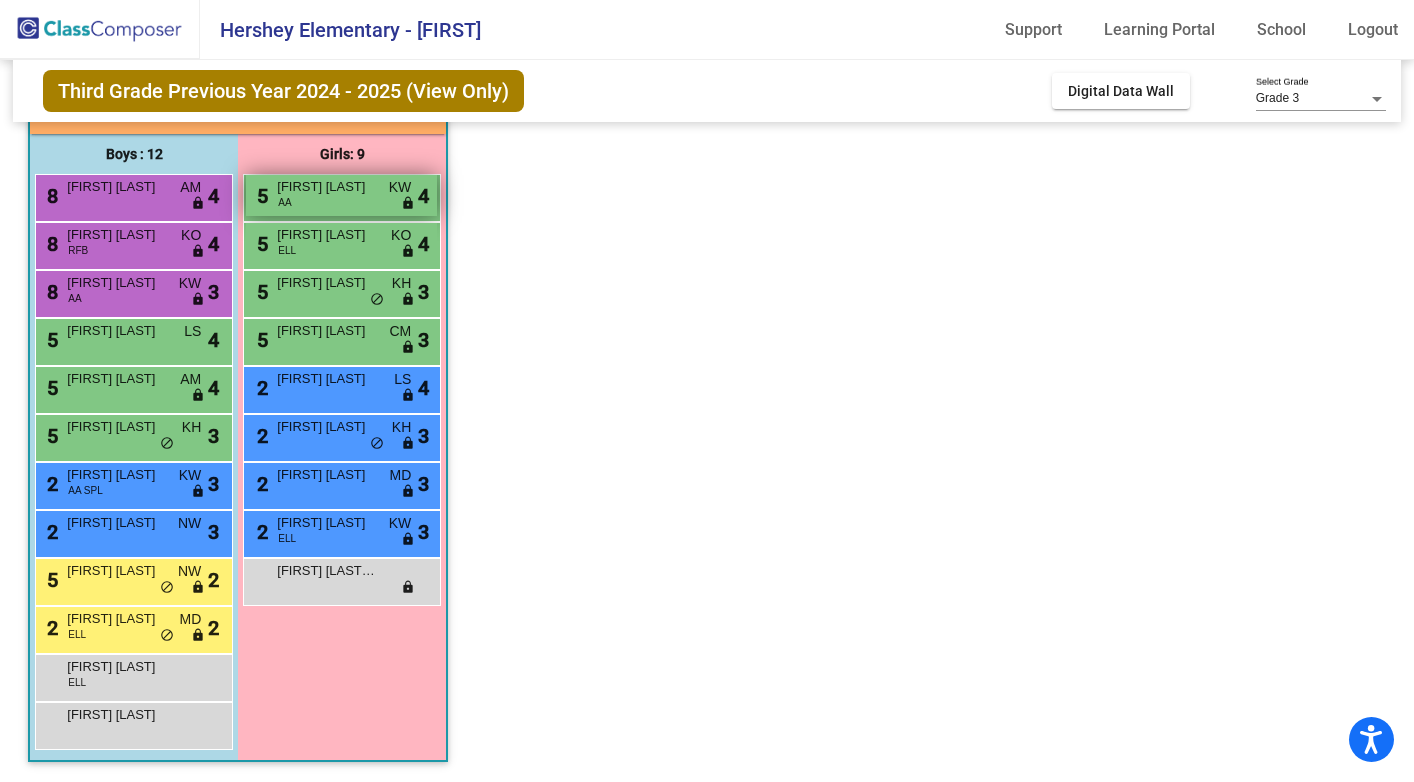 click on "[NUMBER] [FIRST] [LAST] AA KW lock do_not_disturb_alt [NUMBER]" at bounding box center (341, 195) 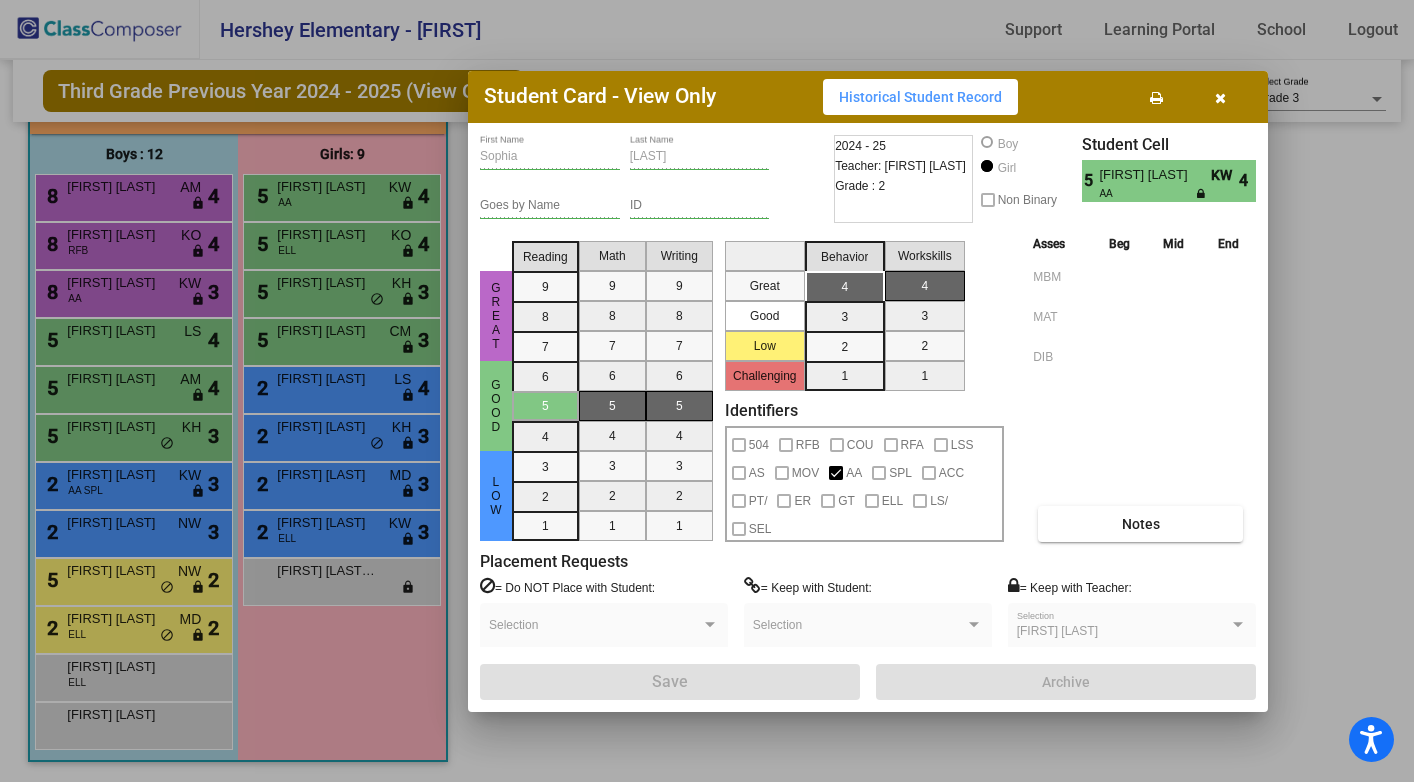 click on "Historical Student Record" at bounding box center [920, 97] 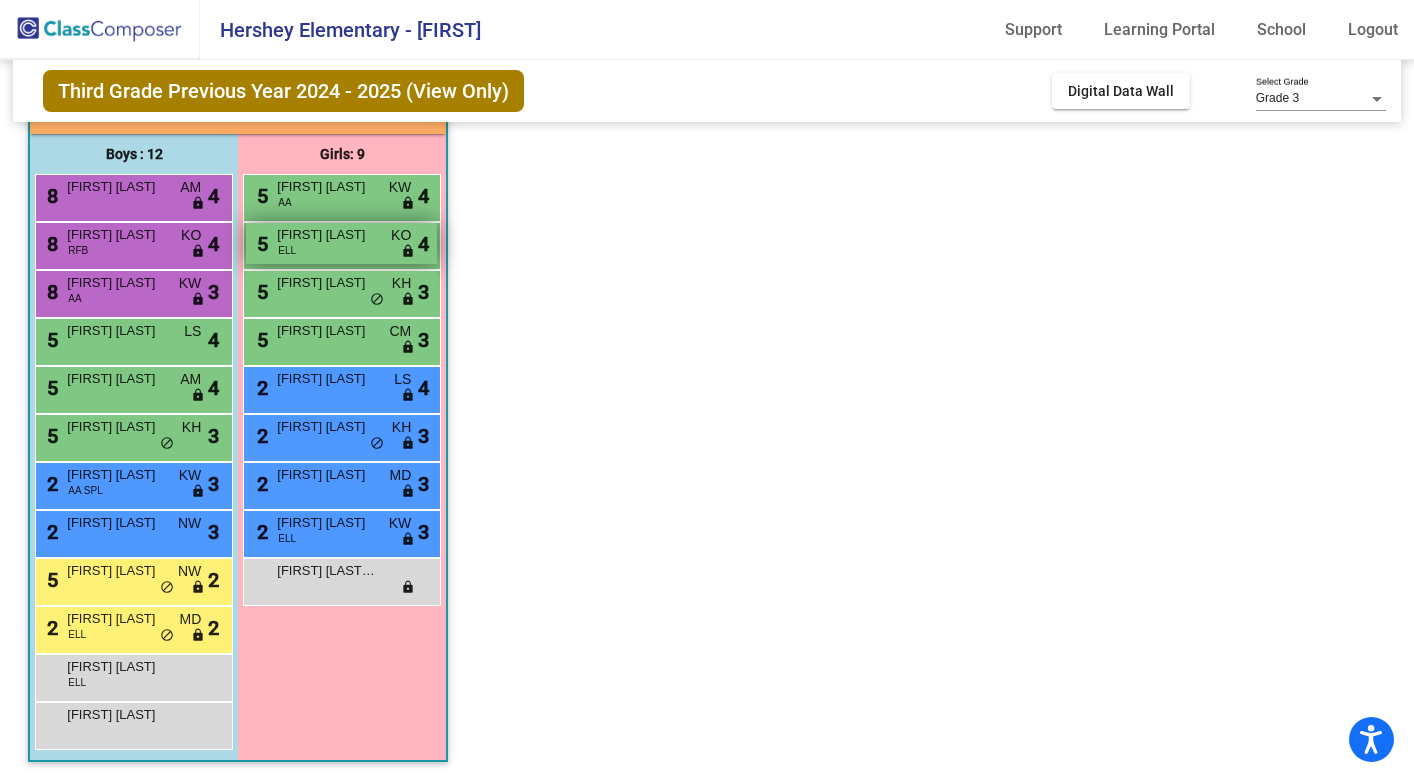 click on "[NUMBER] [FIRST] [LAST] ELL KO lock do_not_disturb_alt [NUMBER]" at bounding box center [341, 243] 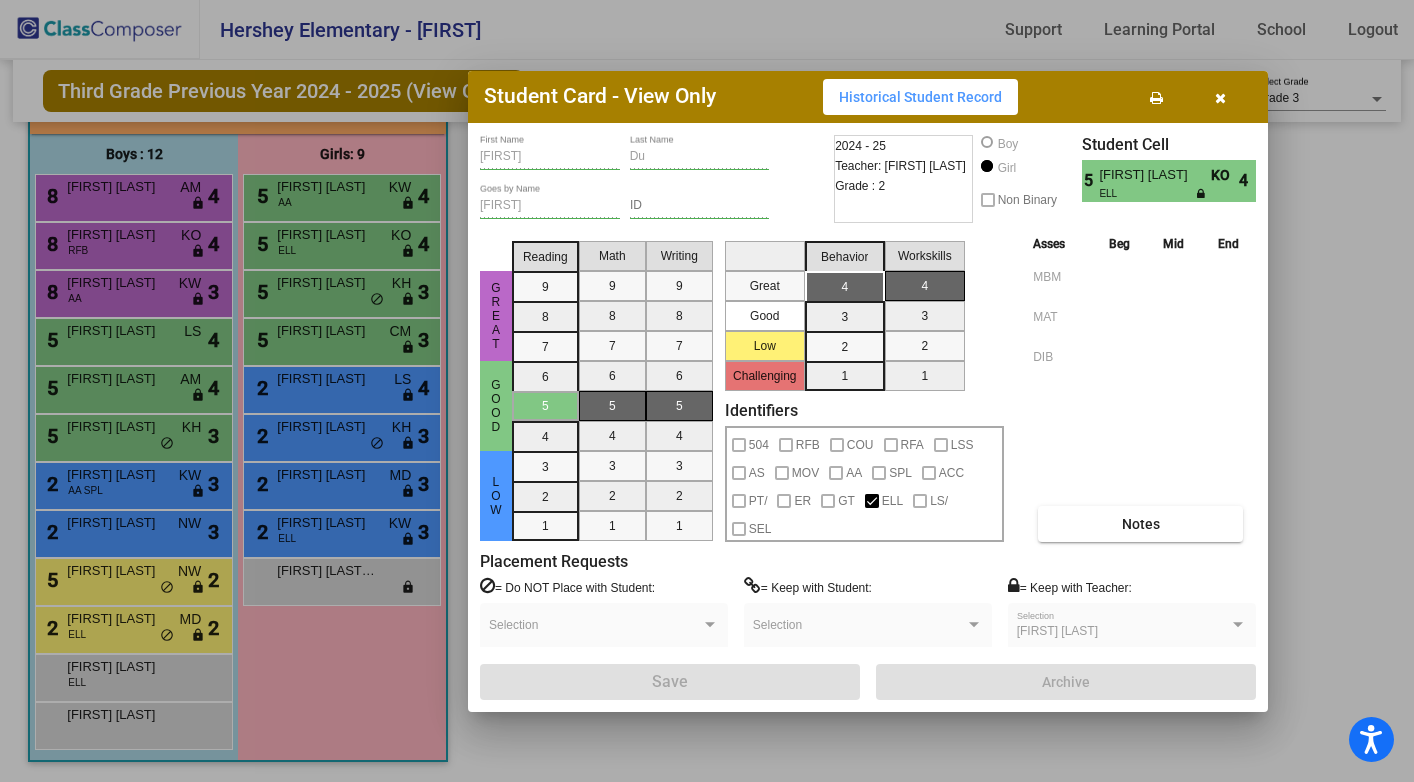 click on "Historical Student Record" at bounding box center (920, 97) 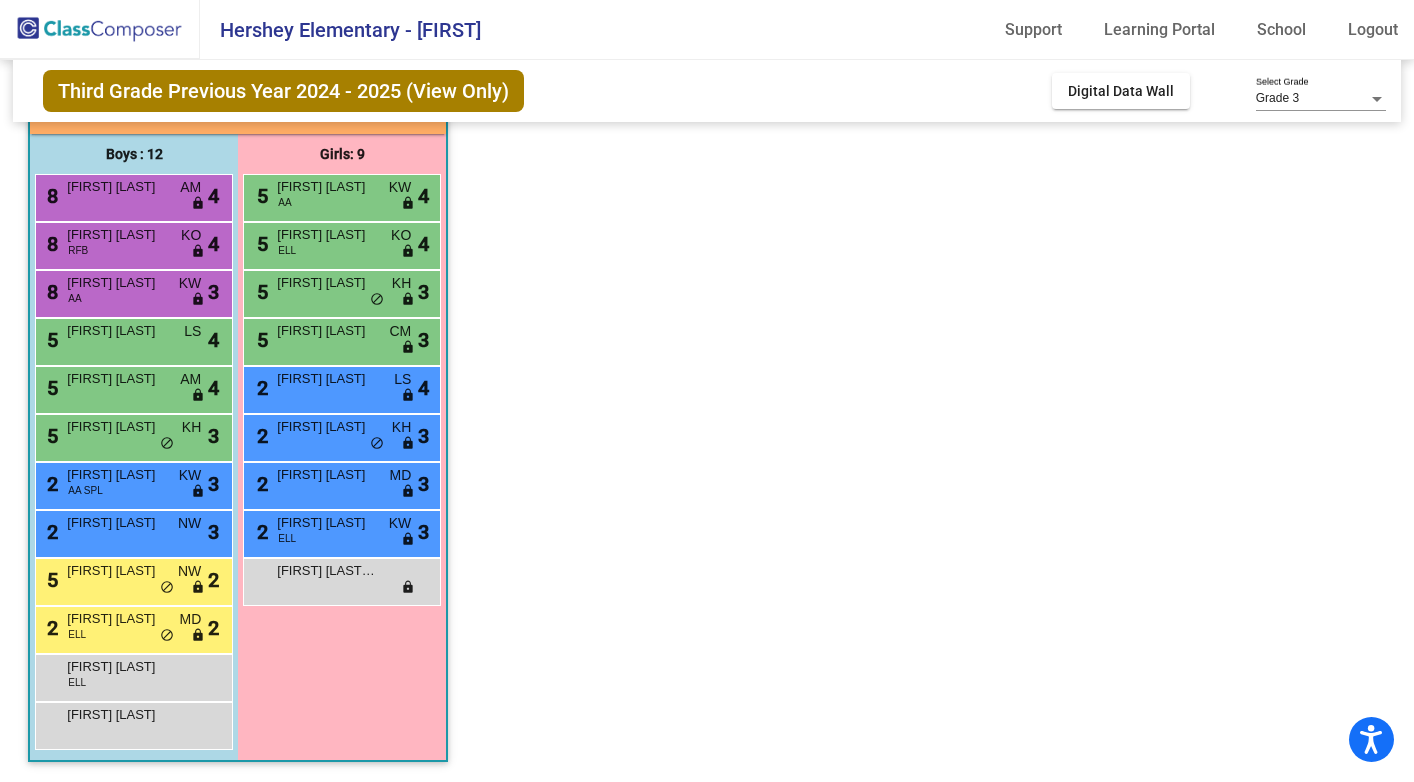 click on "[NUMBER] [FIRST] [LAST] KH lock do_not_disturb_alt [NUMBER]" at bounding box center [341, 291] 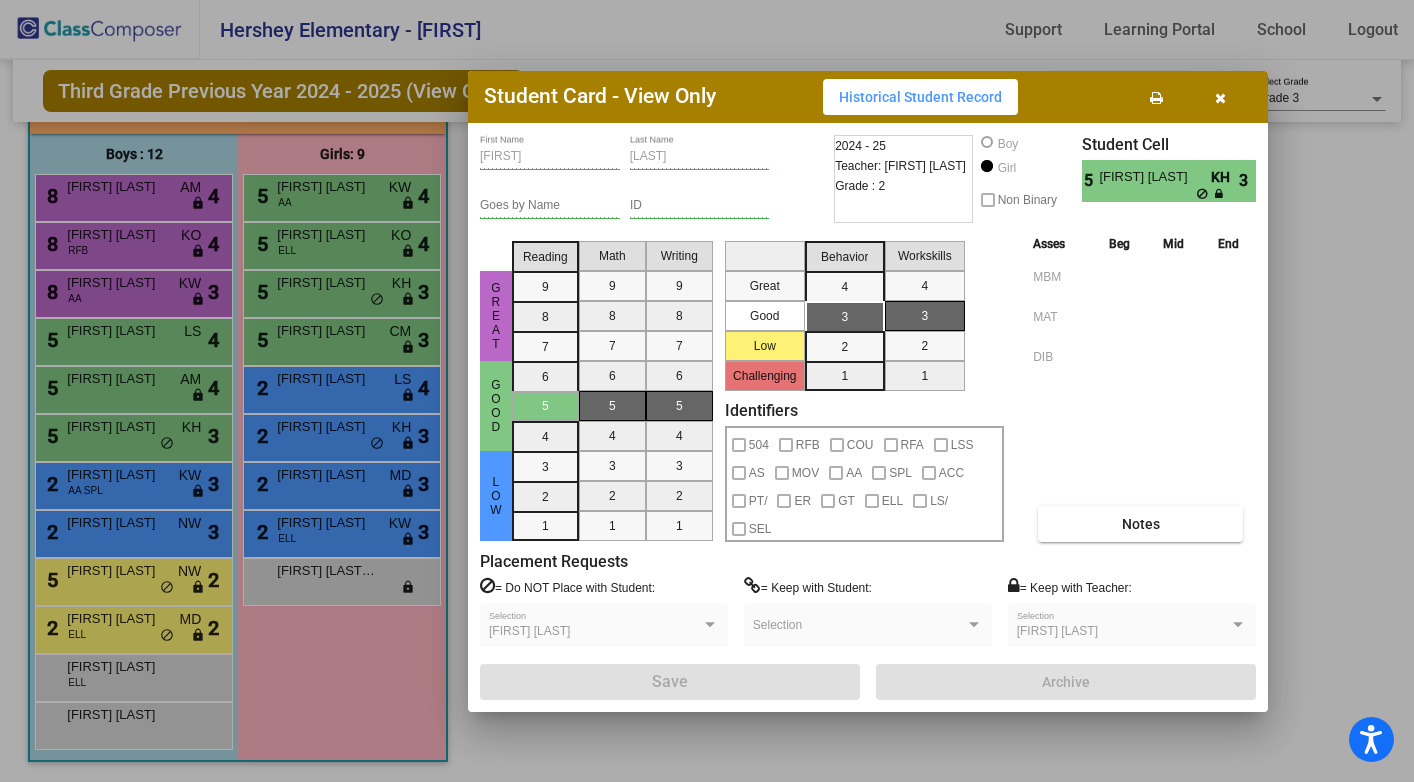 click on "Historical Student Record" at bounding box center (920, 97) 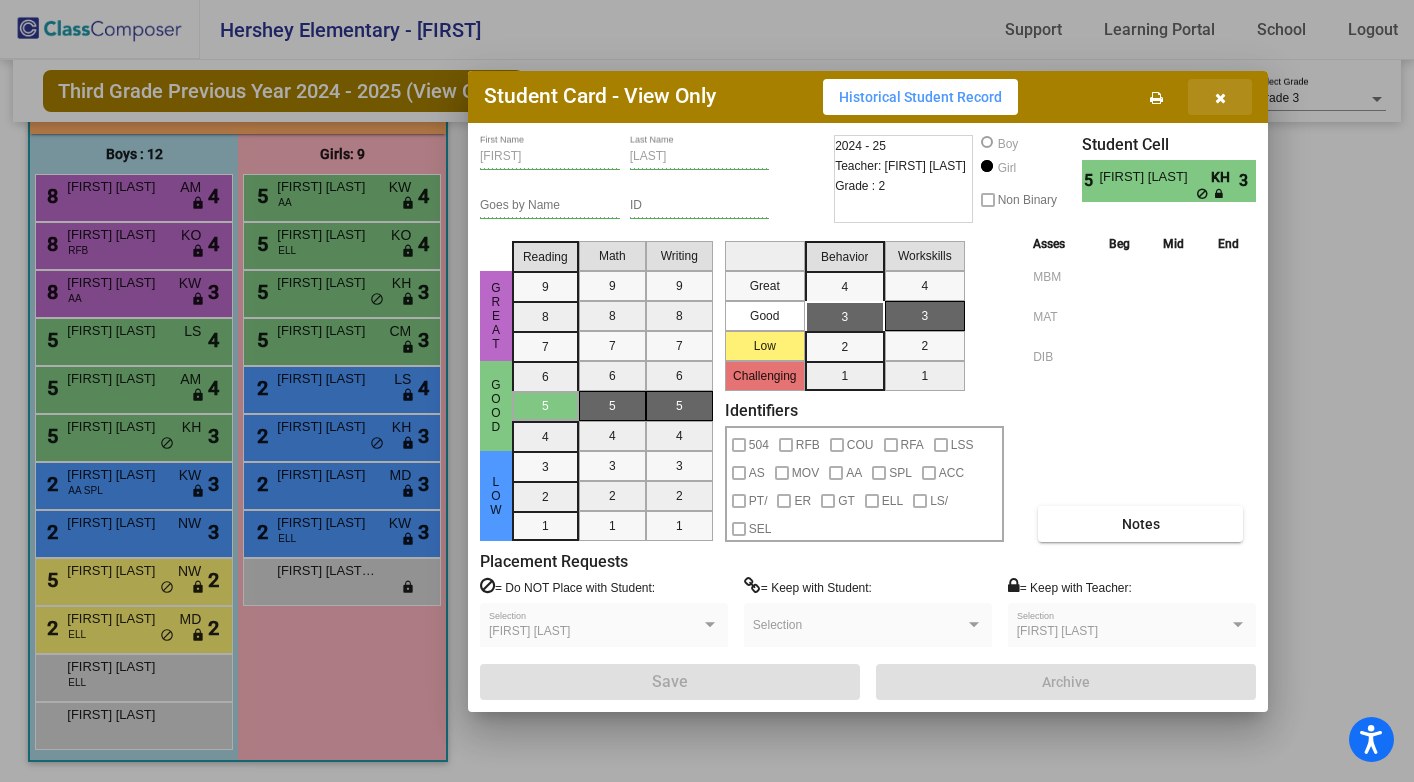 click at bounding box center [1220, 98] 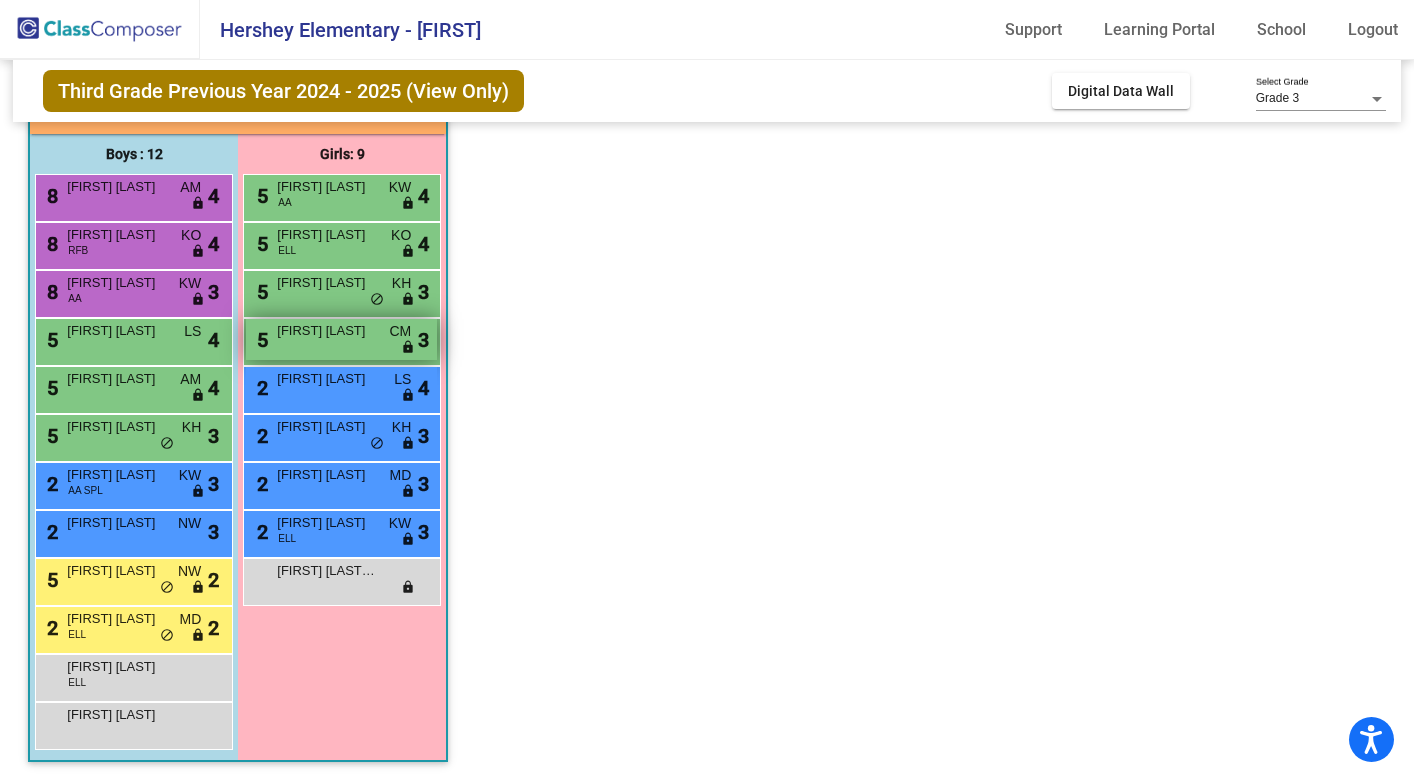 click on "[NUMBER] [FIRST] [LAST] CM lock do_not_disturb_alt [NUMBER]" at bounding box center (341, 339) 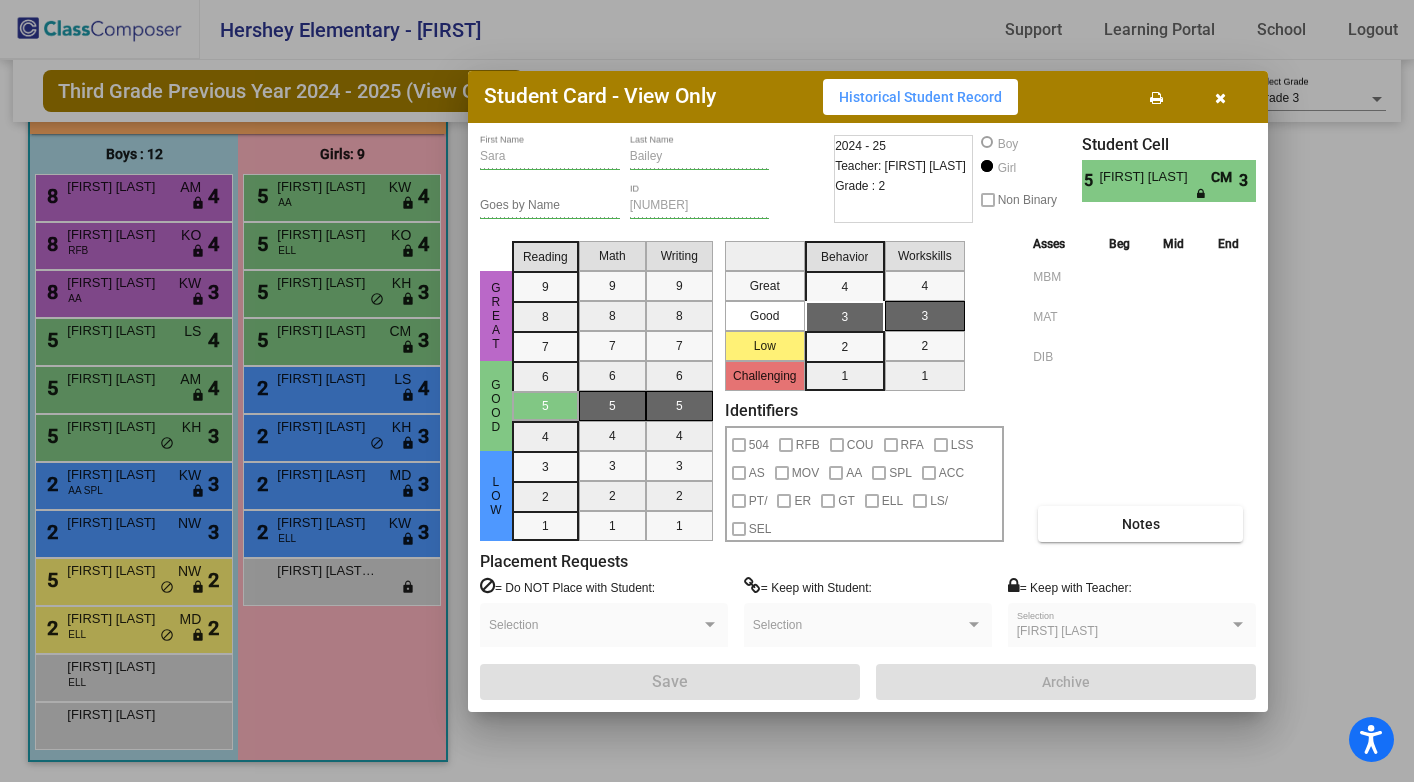 click on "Historical Student Record" at bounding box center [920, 97] 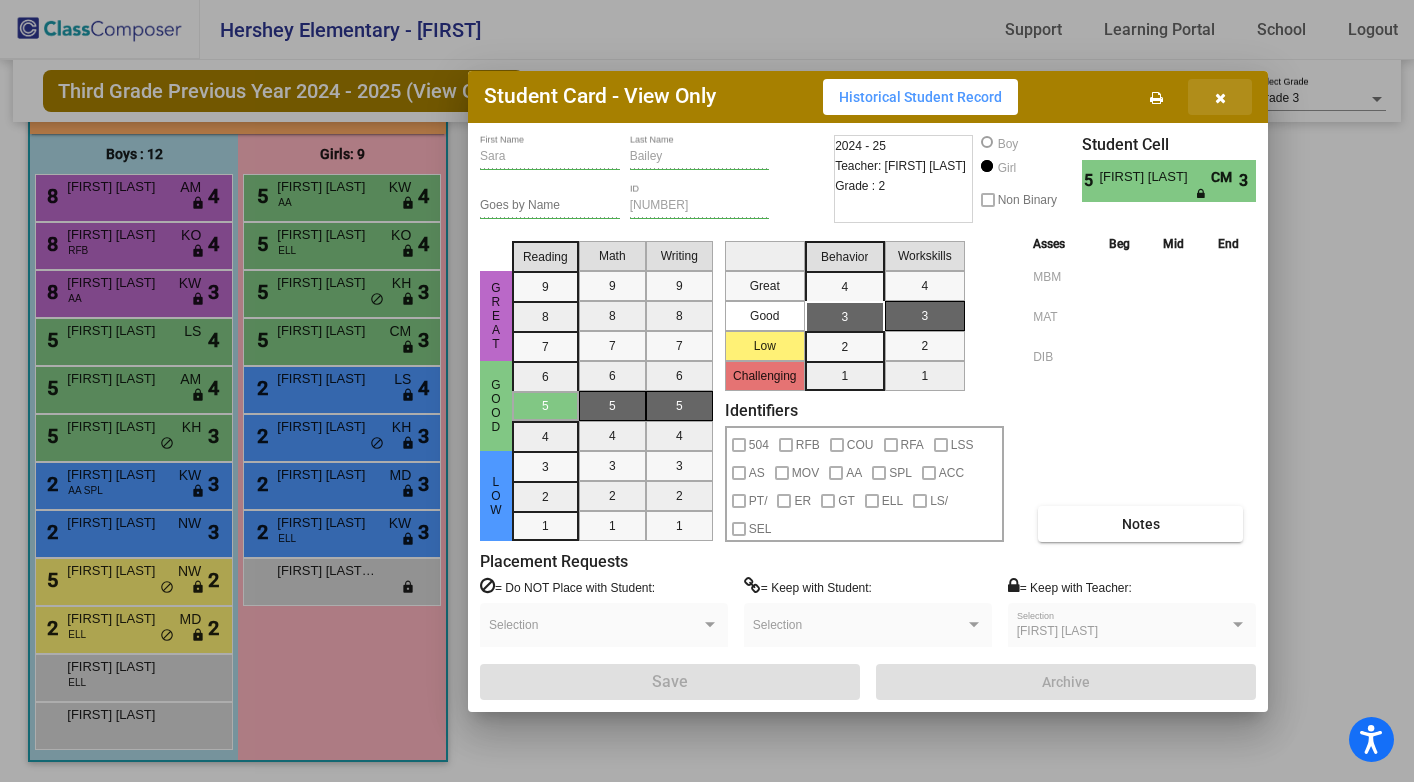 click at bounding box center [1220, 98] 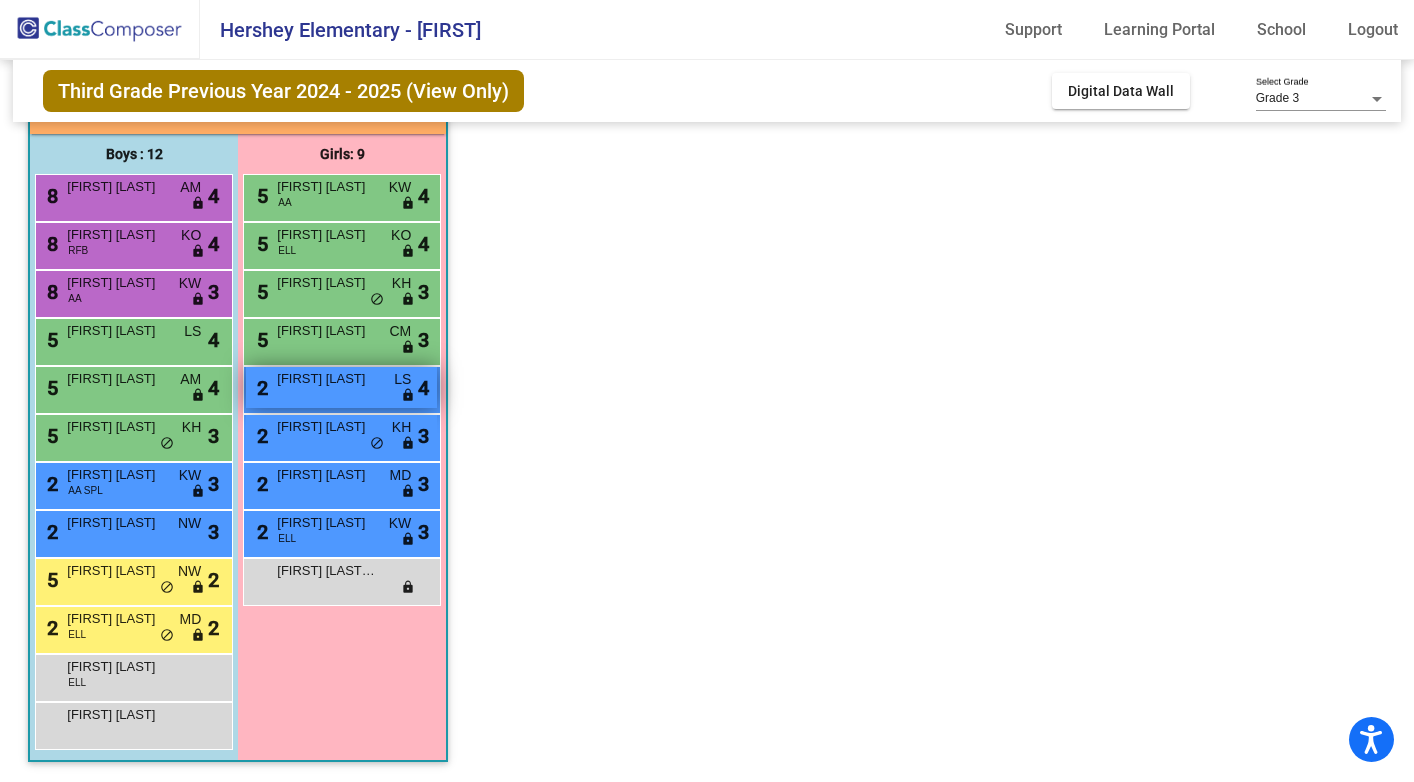 click on "[NUMBER] [FIRST] [LAST] [WORD] [WORD] [WORD] [WORD]" at bounding box center (341, 387) 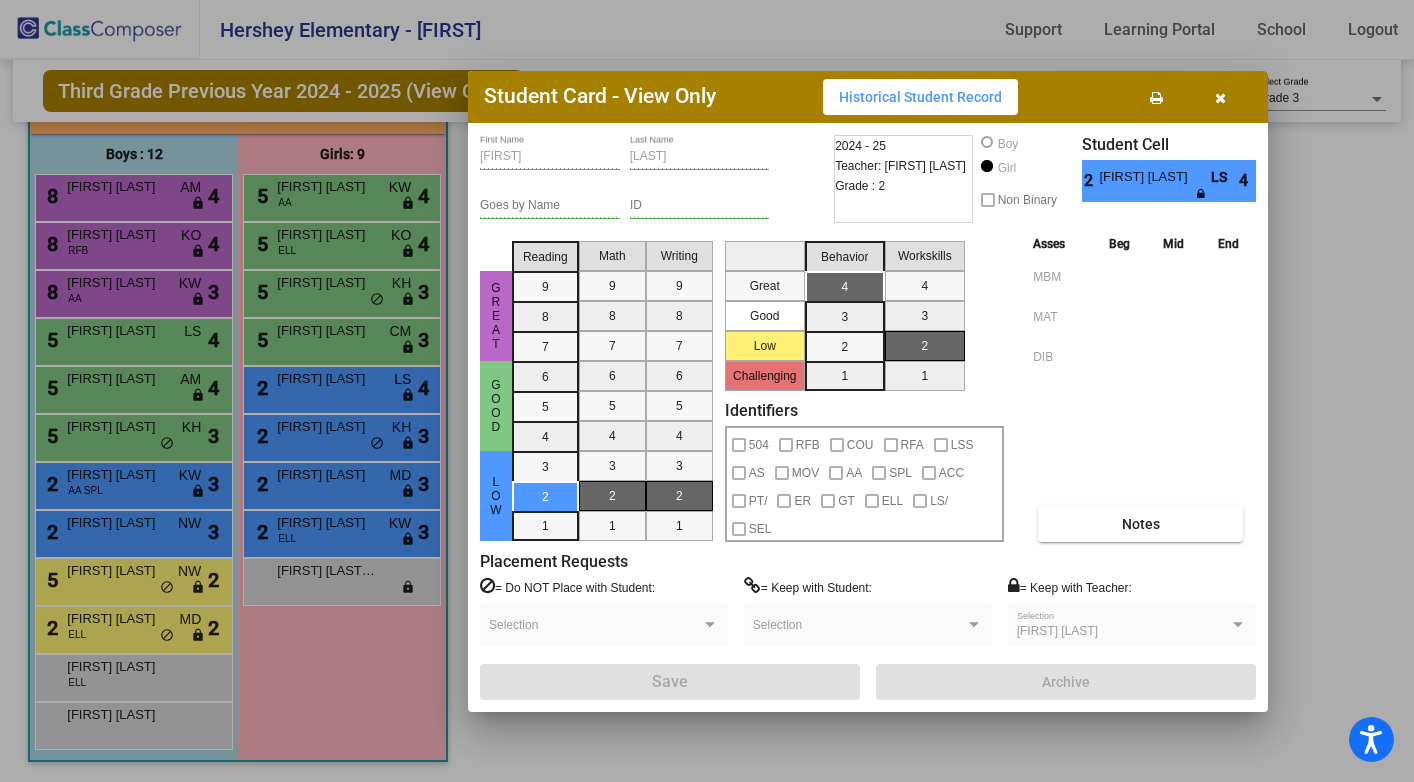click on "Historical Student Record" at bounding box center (920, 97) 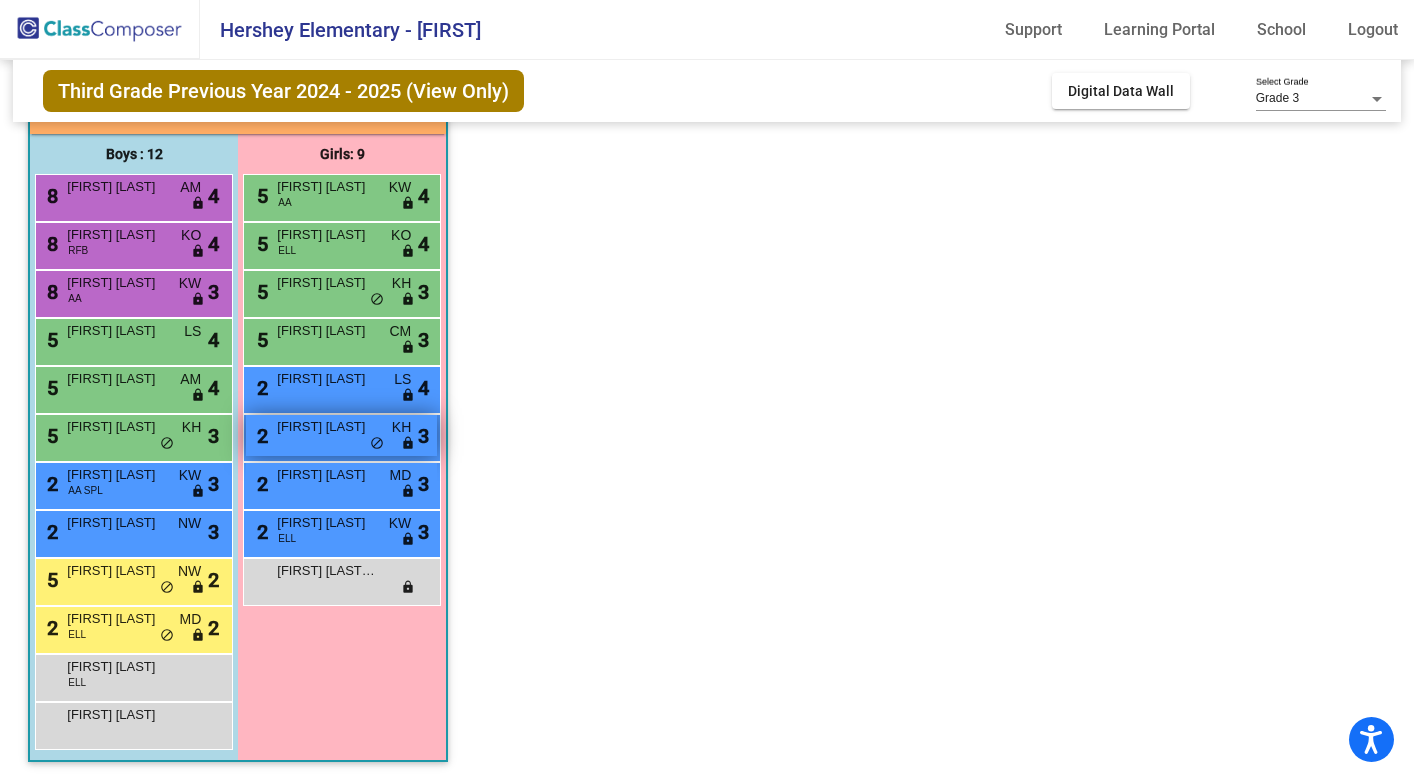 click on "[FIRST] [LAST]" at bounding box center (327, 427) 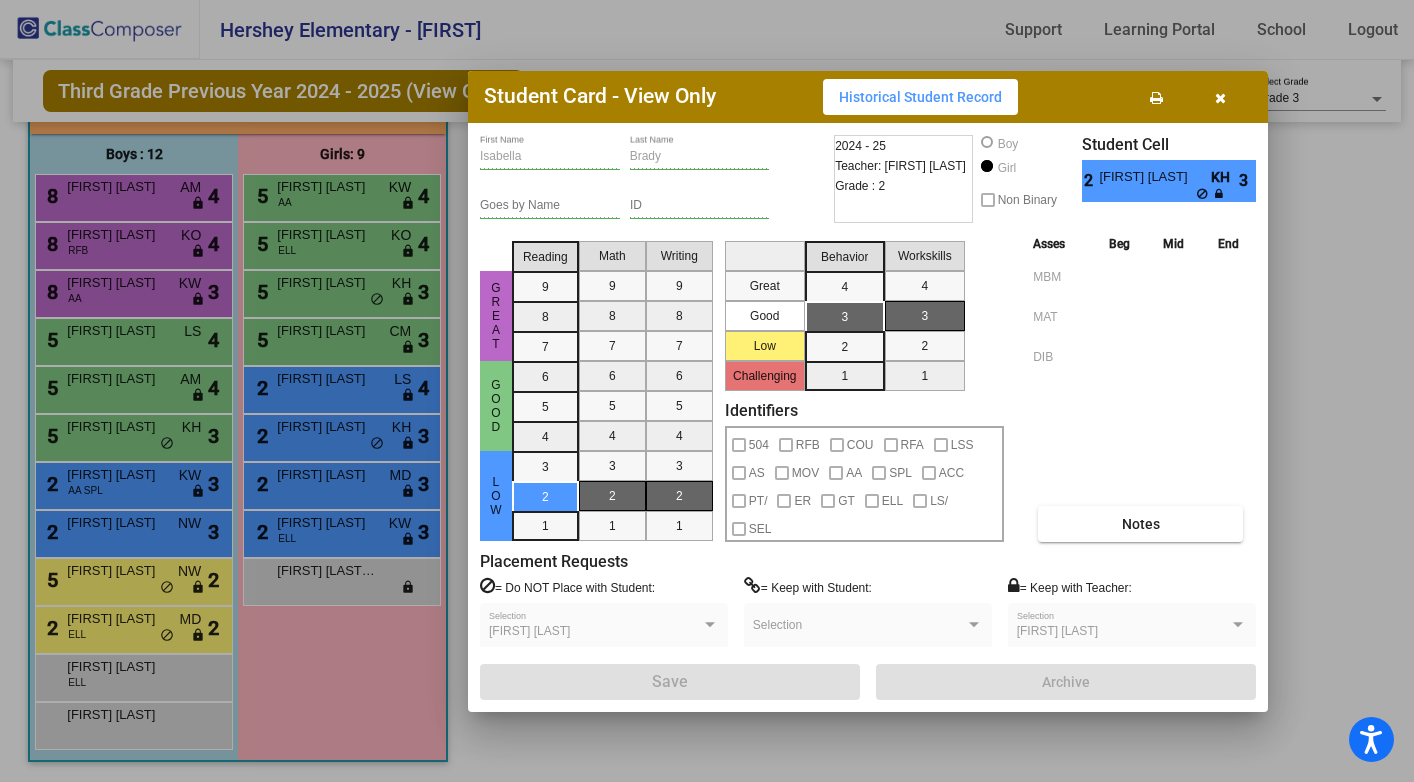 click on "Historical Student Record" at bounding box center [920, 97] 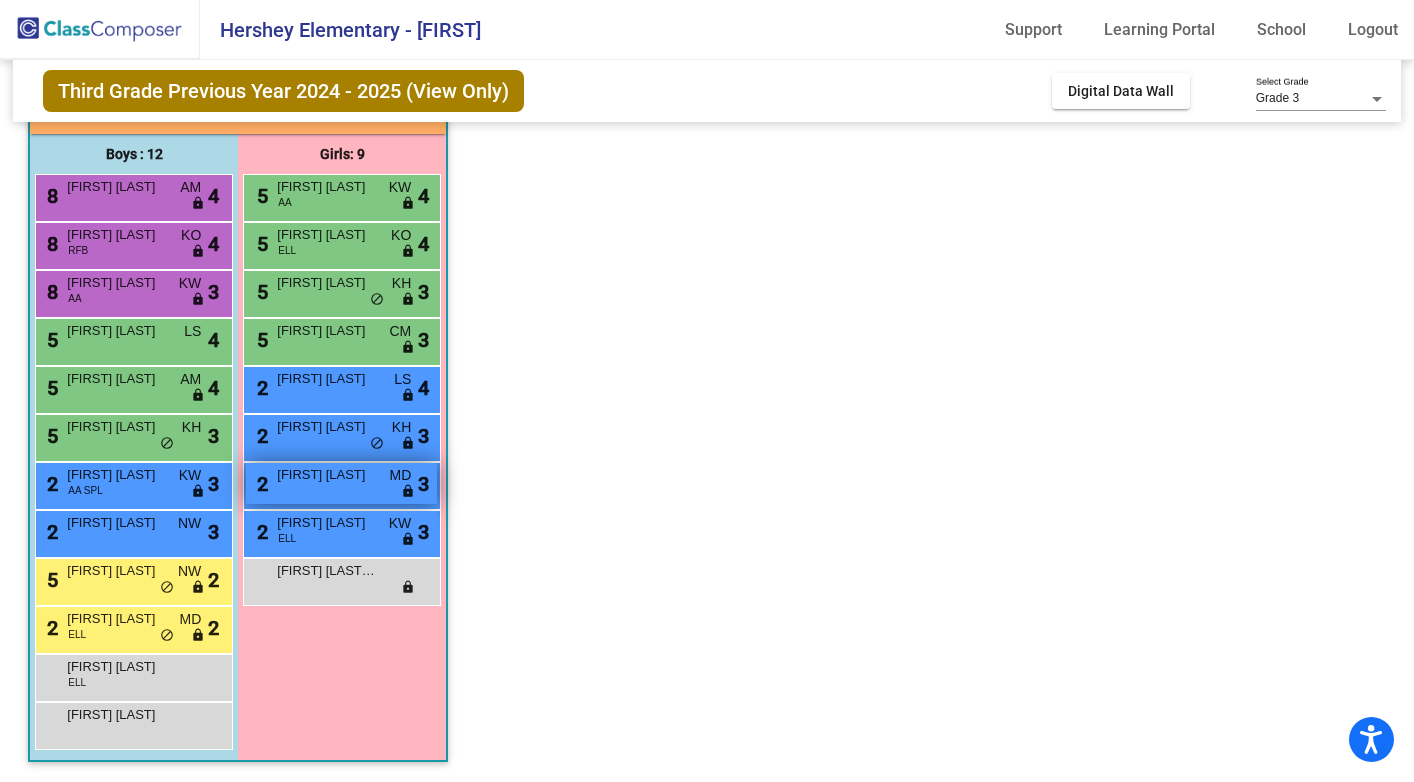 click on "[FIRST] [LAST]" at bounding box center [327, 475] 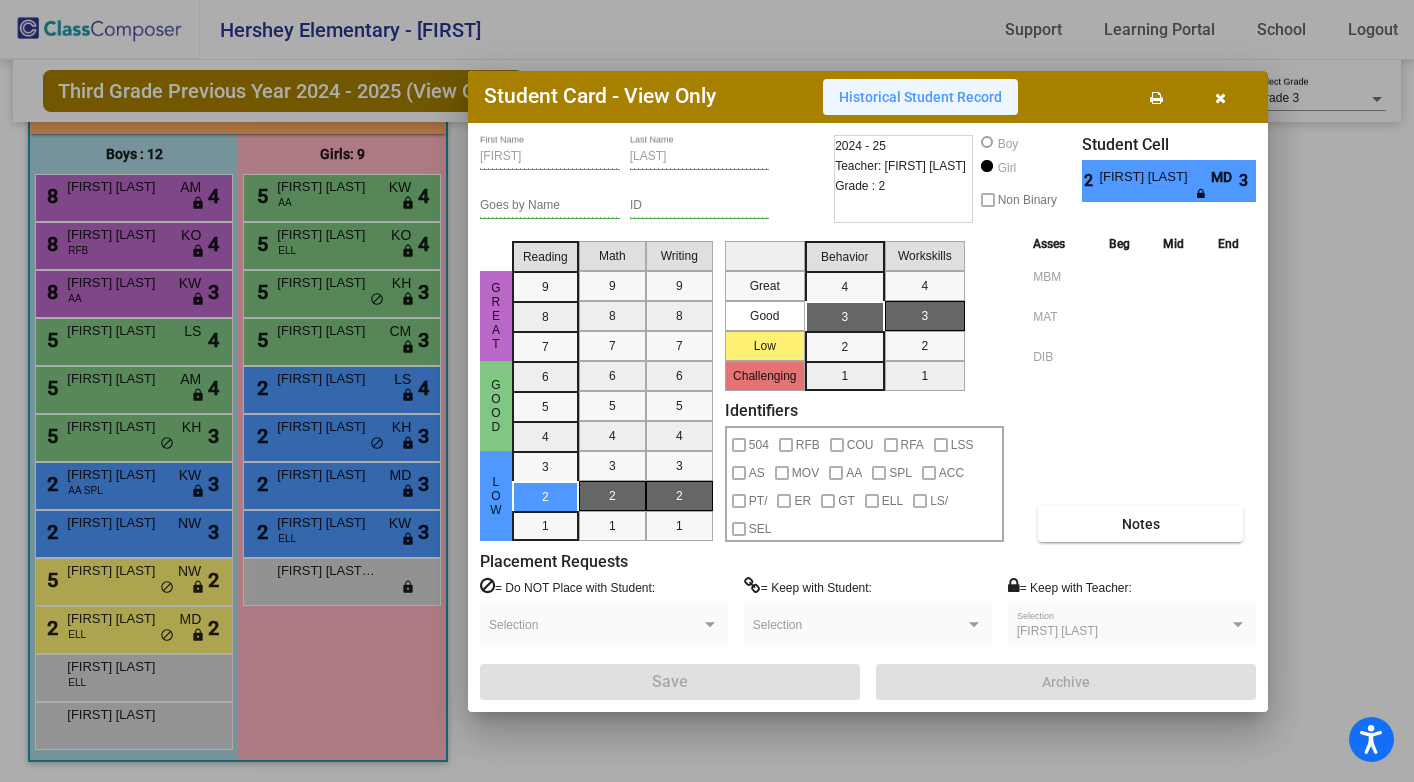 click on "Historical Student Record" at bounding box center [920, 97] 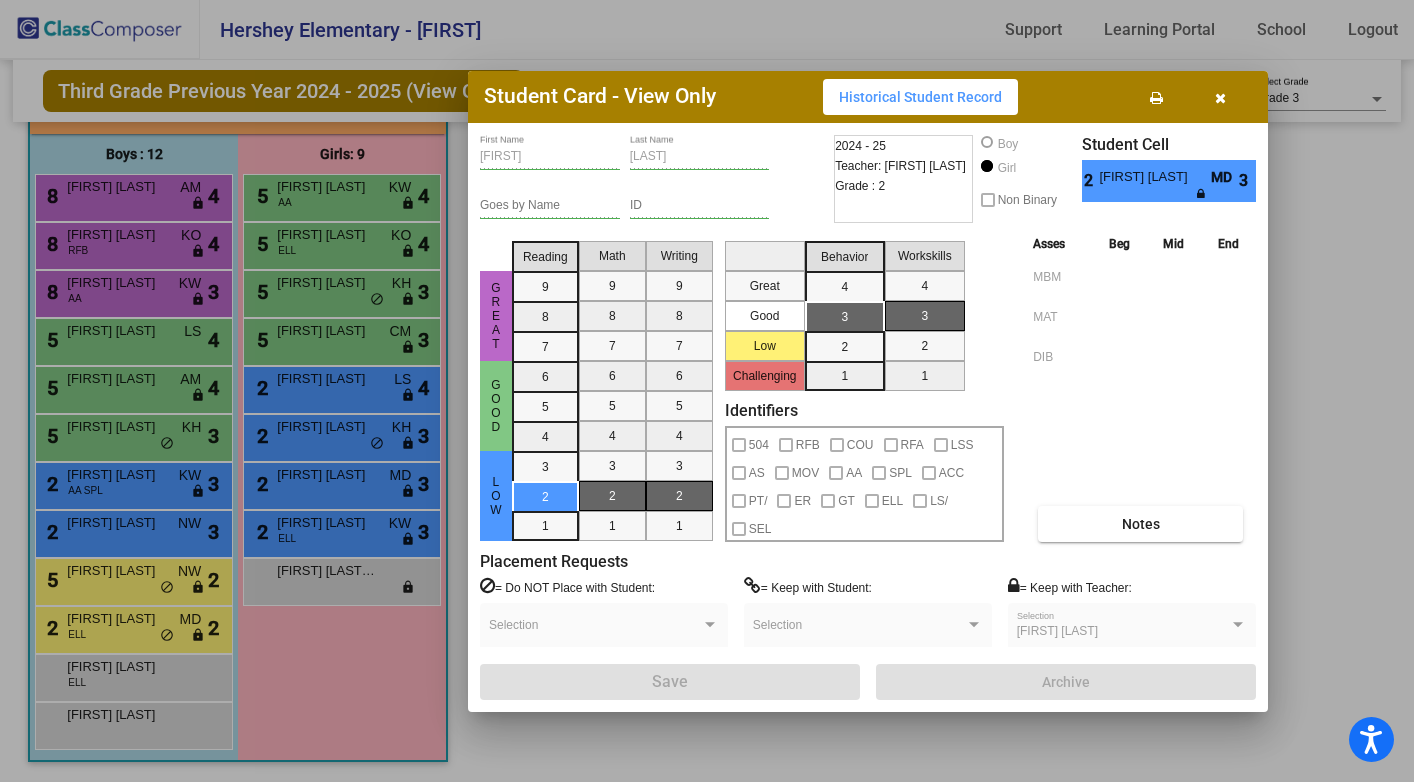 click at bounding box center (707, 391) 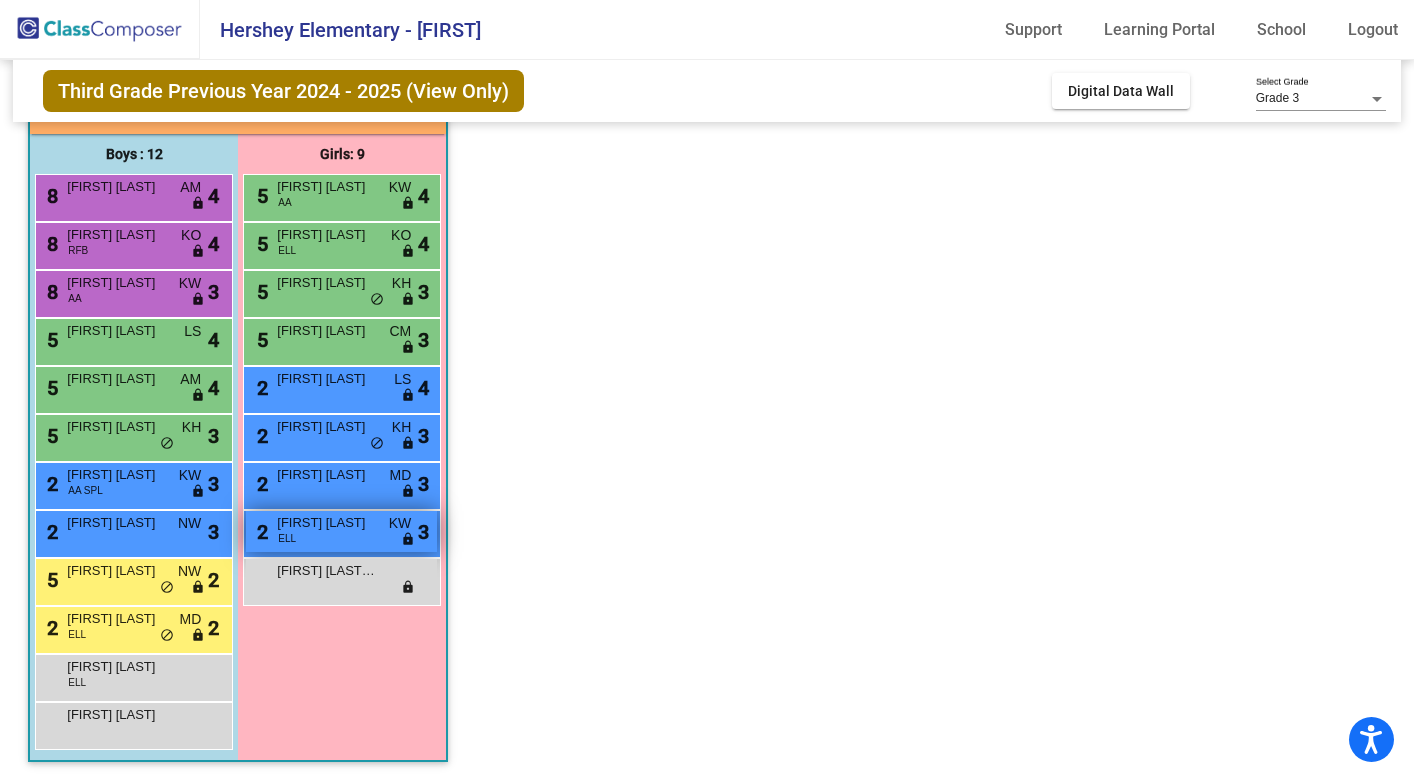 click on "[NUMBER] [FIRST] [LAST] ELL KW lock do_not_disturb_alt [NUMBER]" at bounding box center [341, 531] 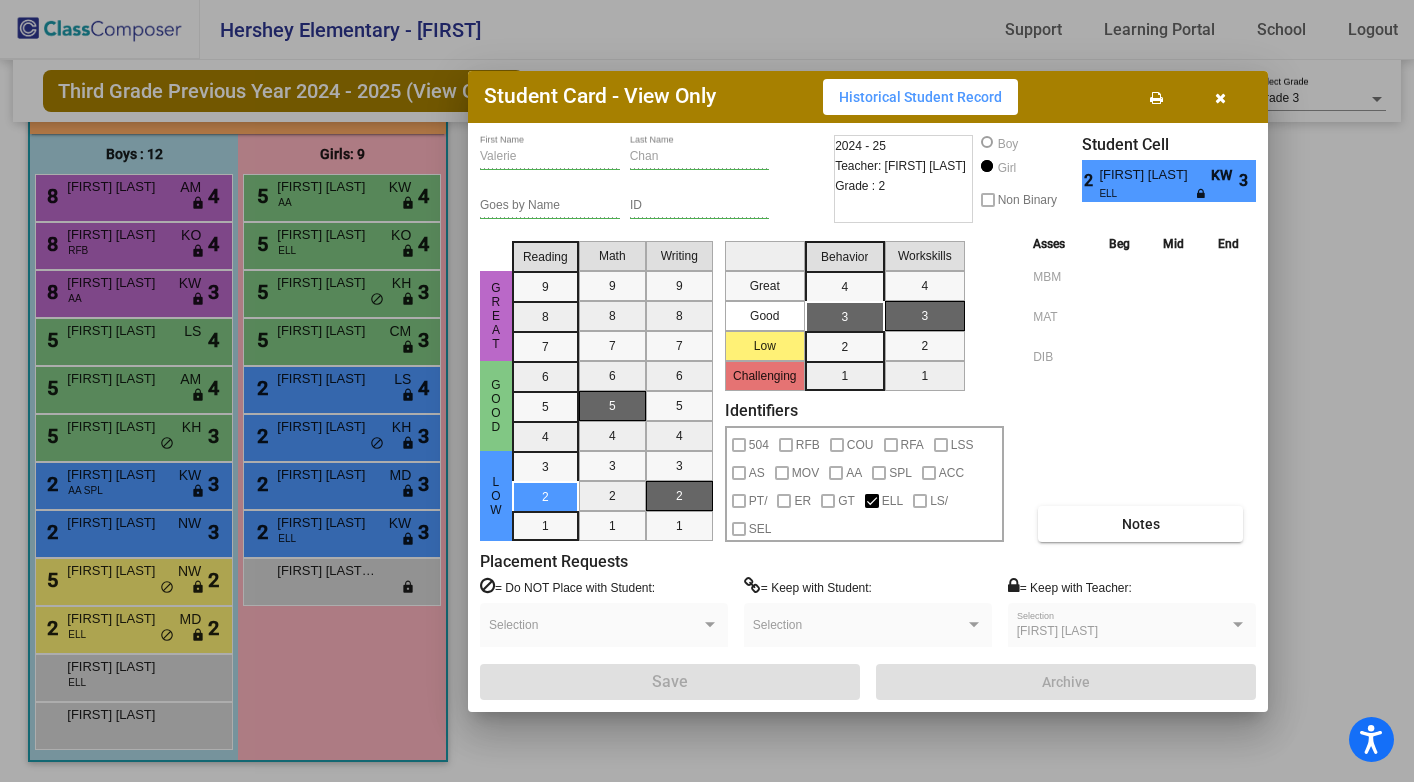 click at bounding box center [1220, 98] 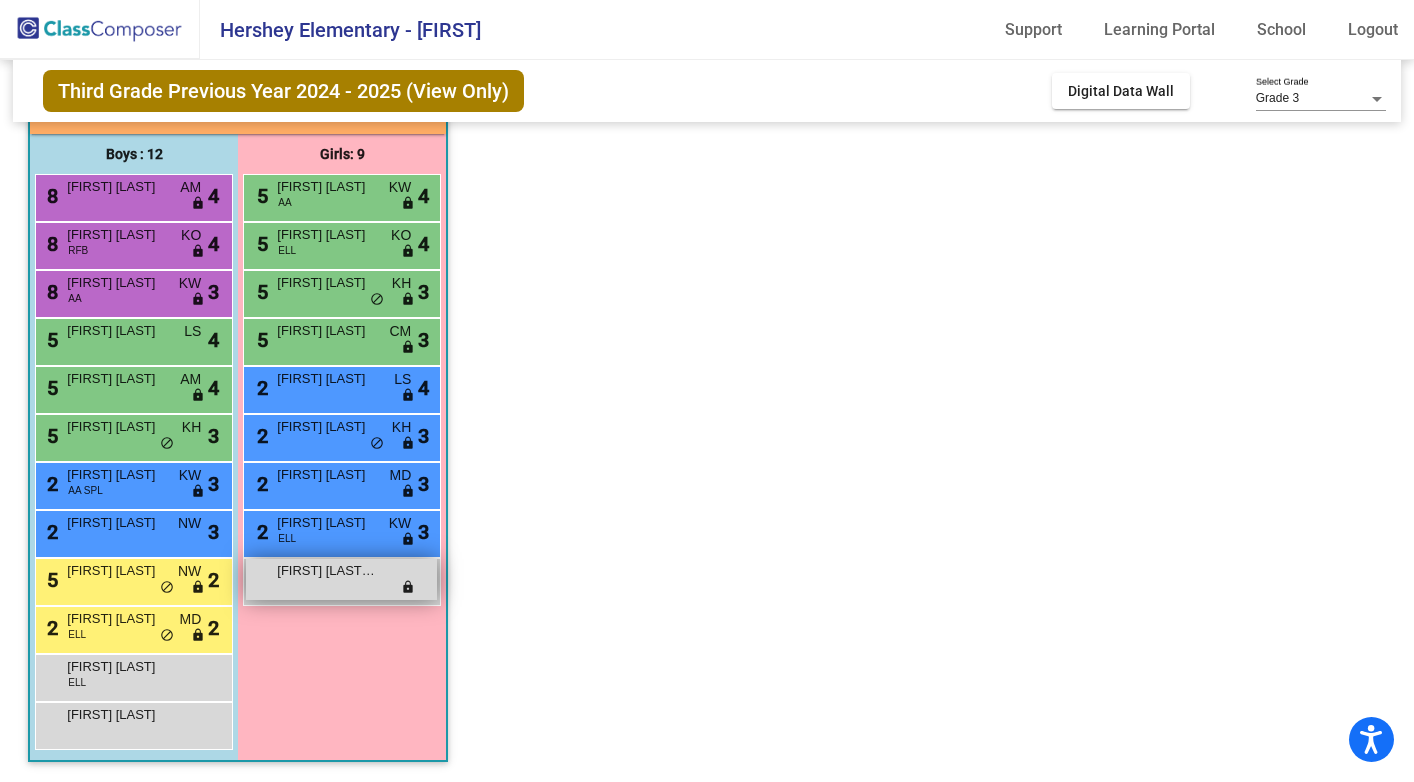 click on "[FIRST] [LAST] lock do_not_disturb_alt" at bounding box center [341, 579] 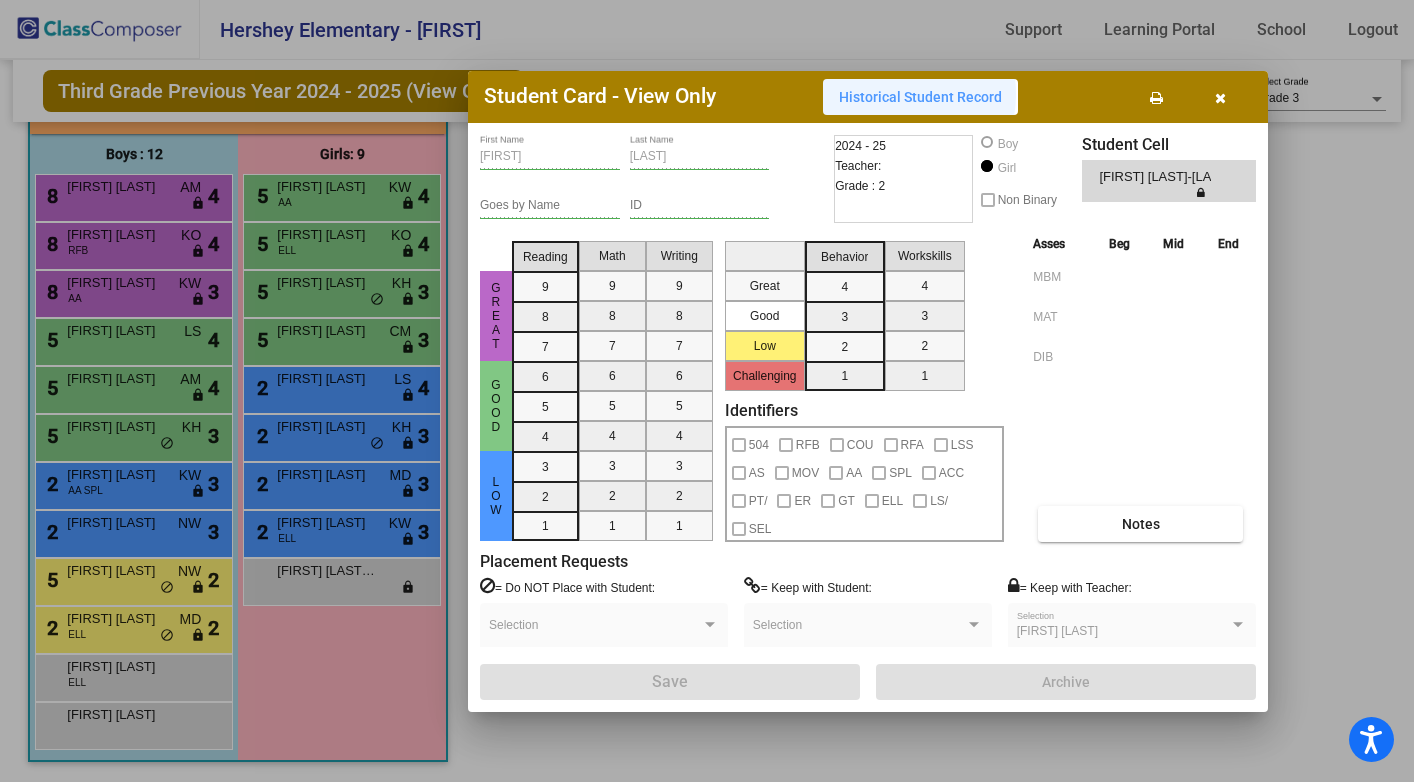 click on "Historical Student Record" at bounding box center (920, 97) 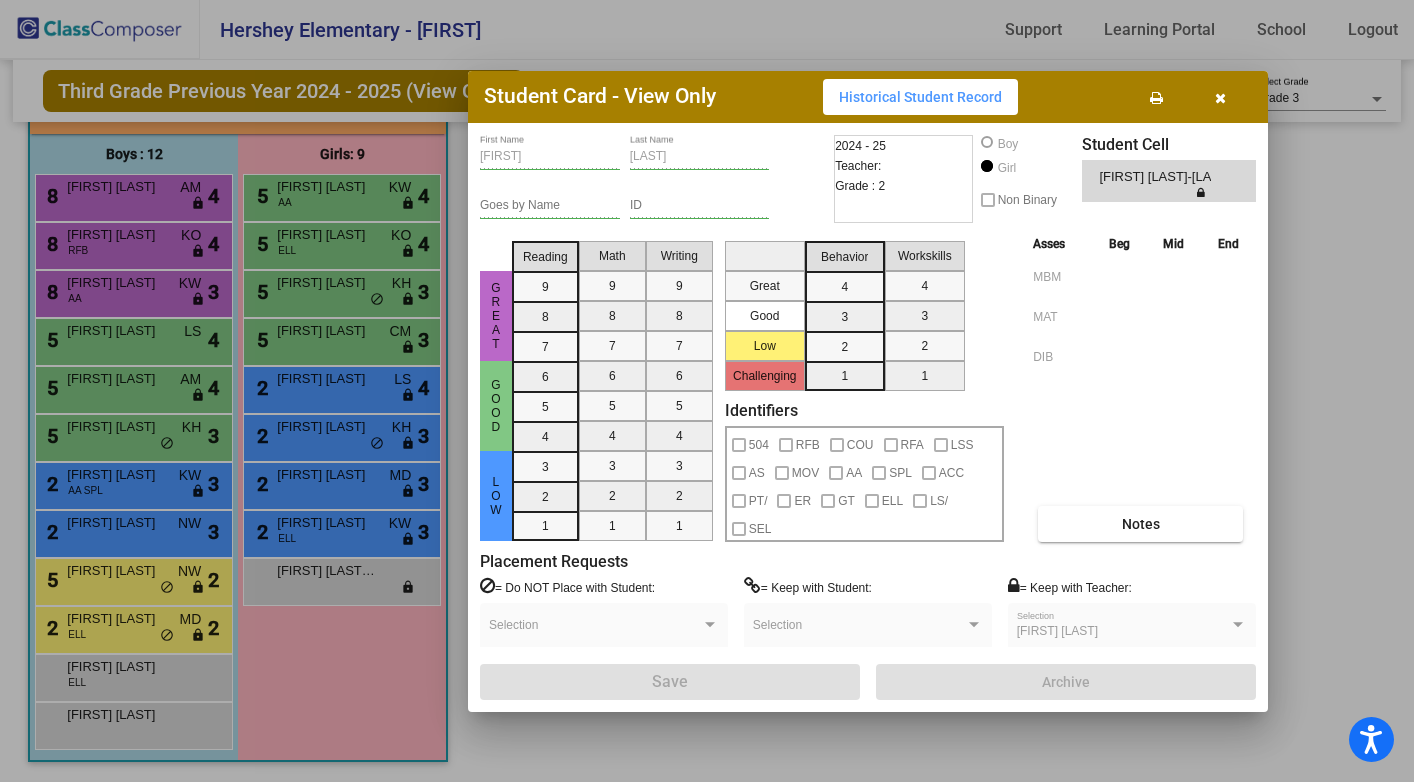 click at bounding box center (707, 391) 